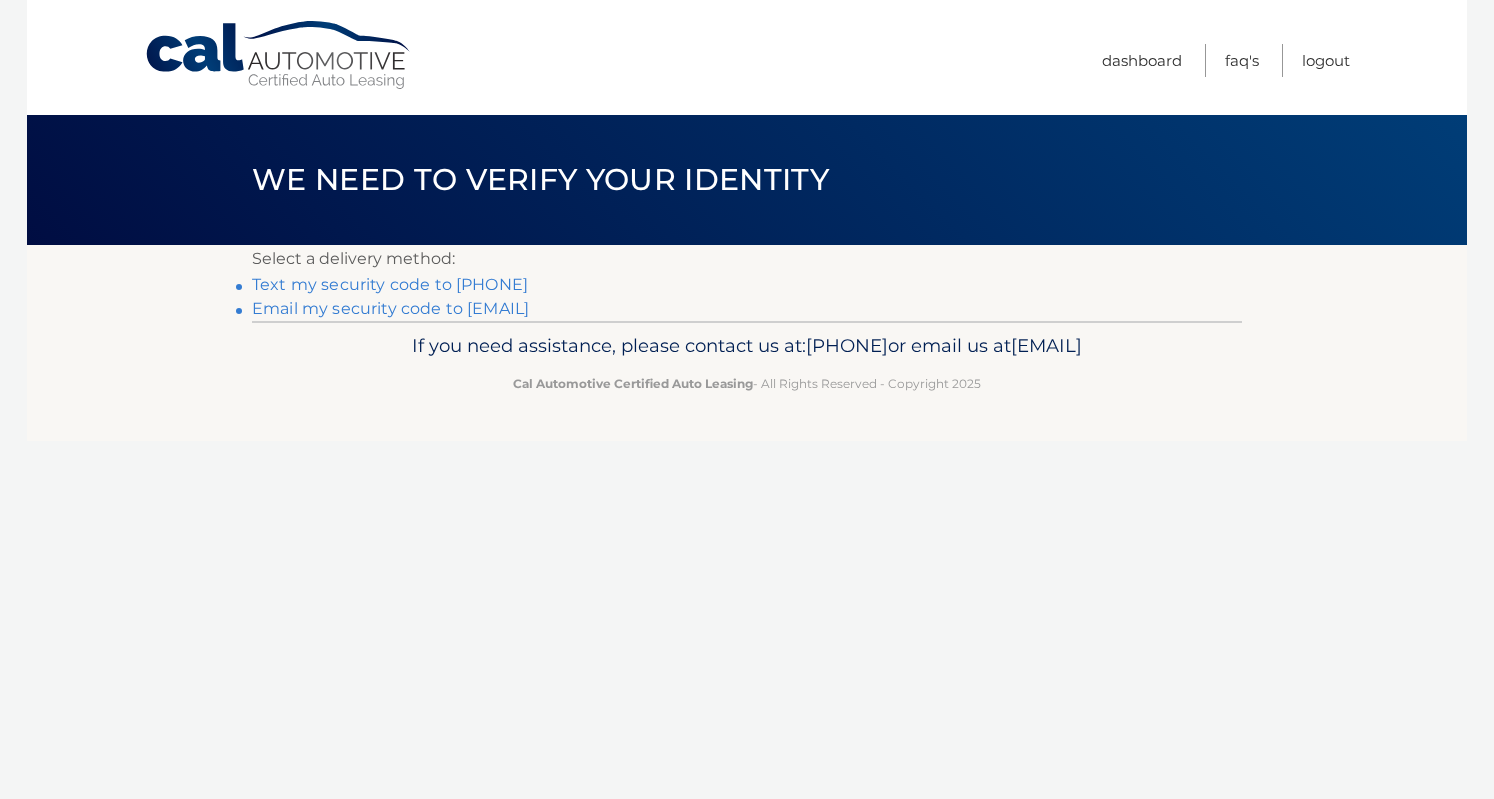 scroll, scrollTop: 0, scrollLeft: 0, axis: both 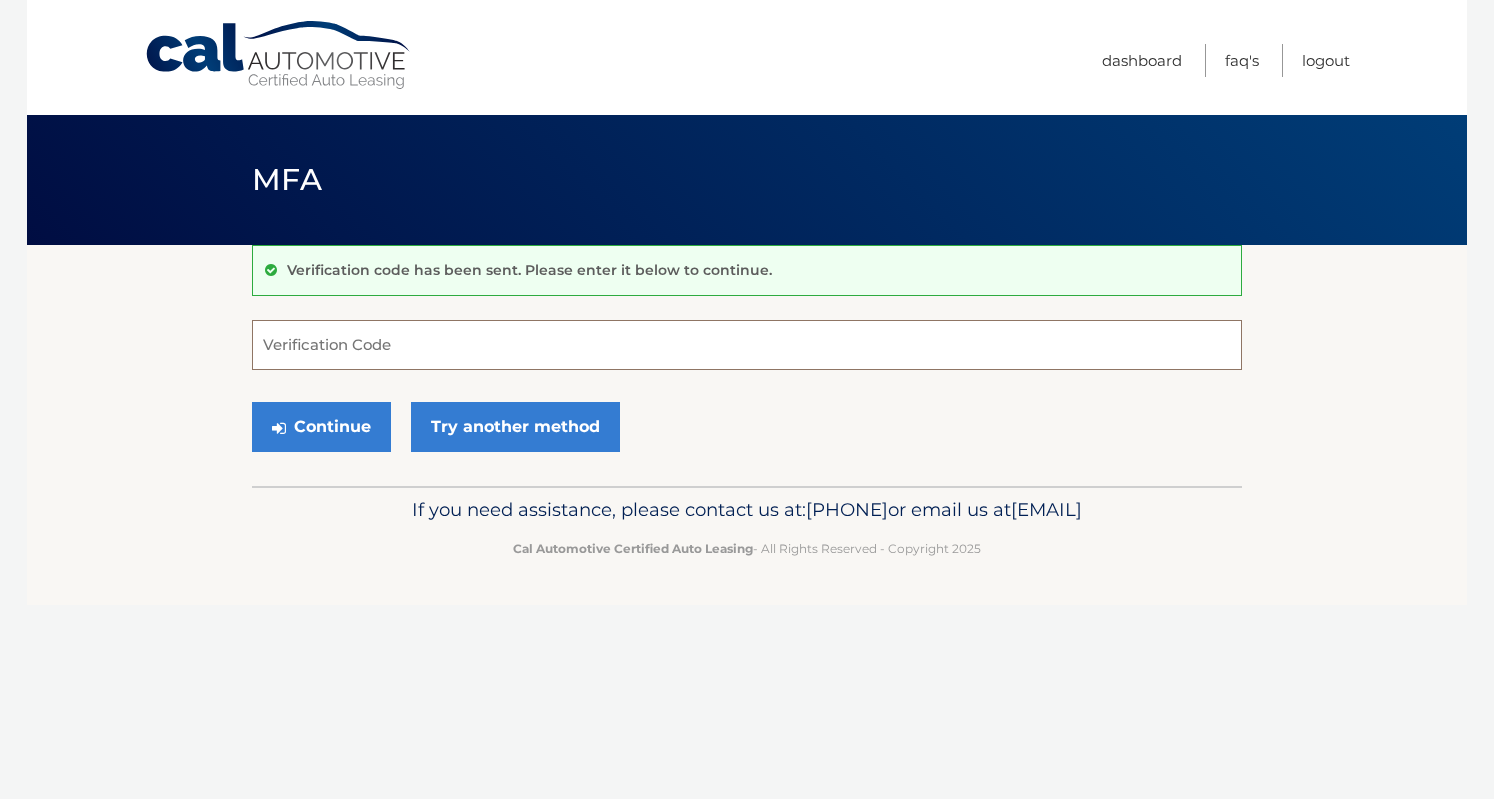 click on "Verification Code" at bounding box center (747, 345) 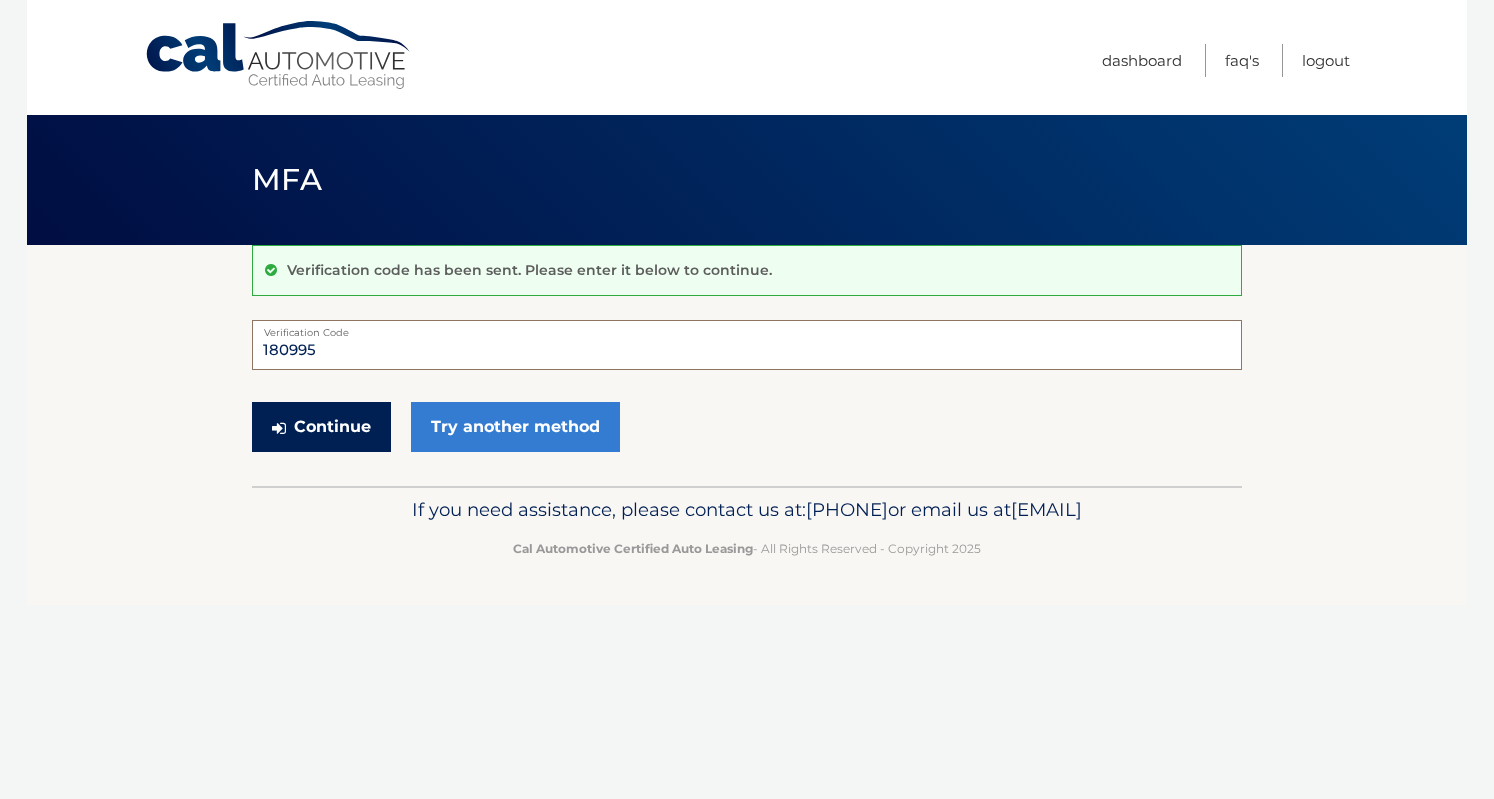 type on "180995" 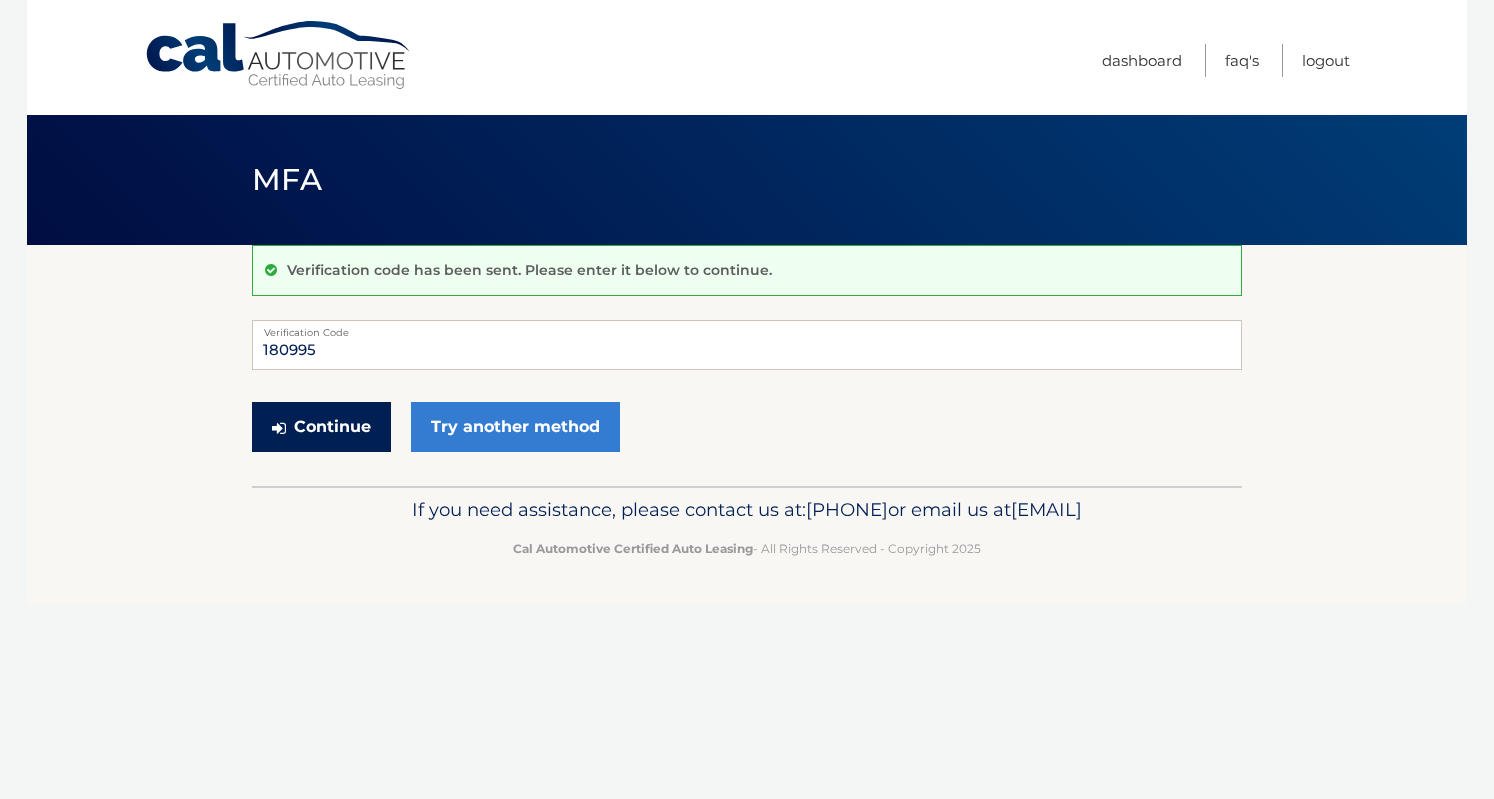 click on "Continue" at bounding box center [321, 427] 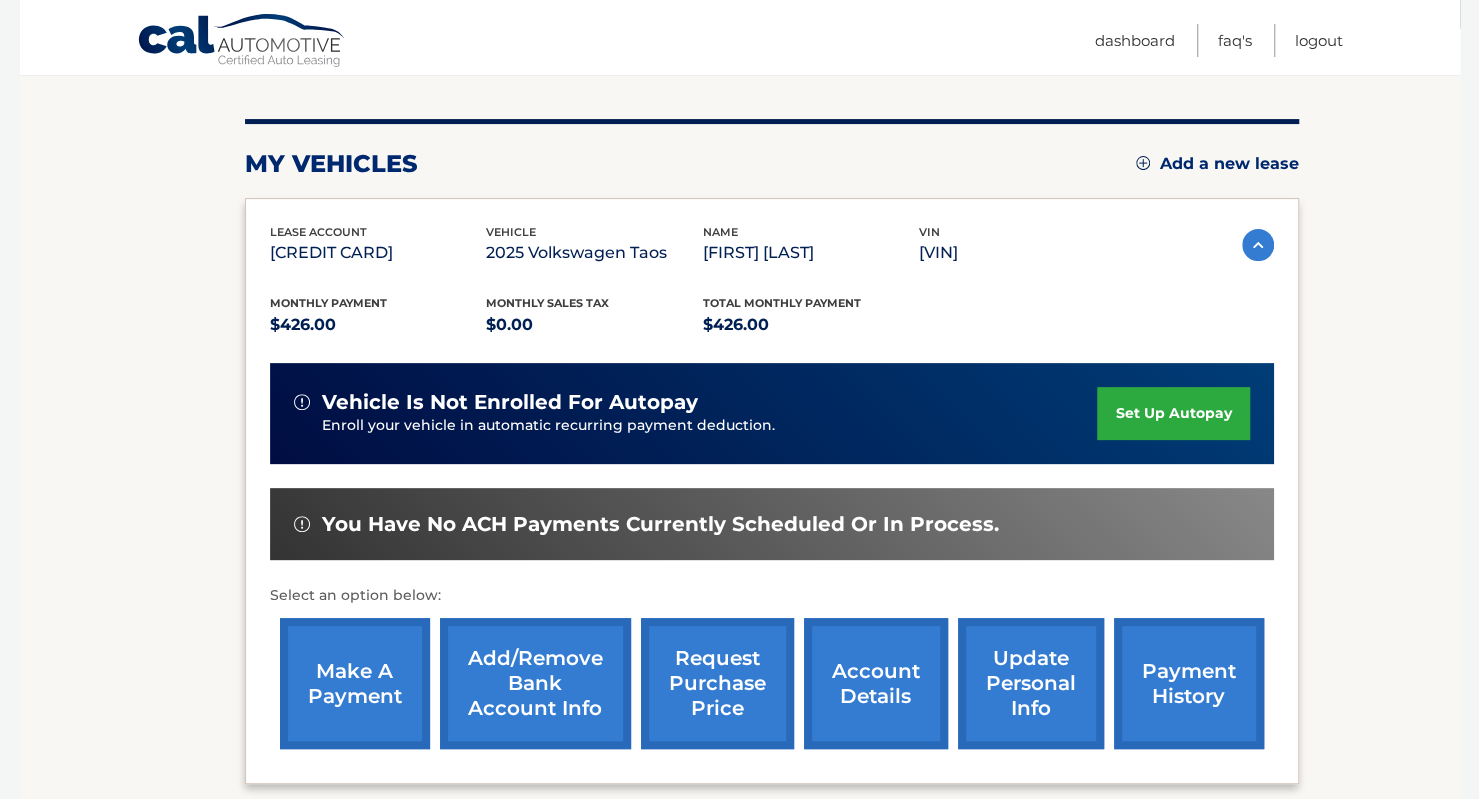 scroll, scrollTop: 224, scrollLeft: 0, axis: vertical 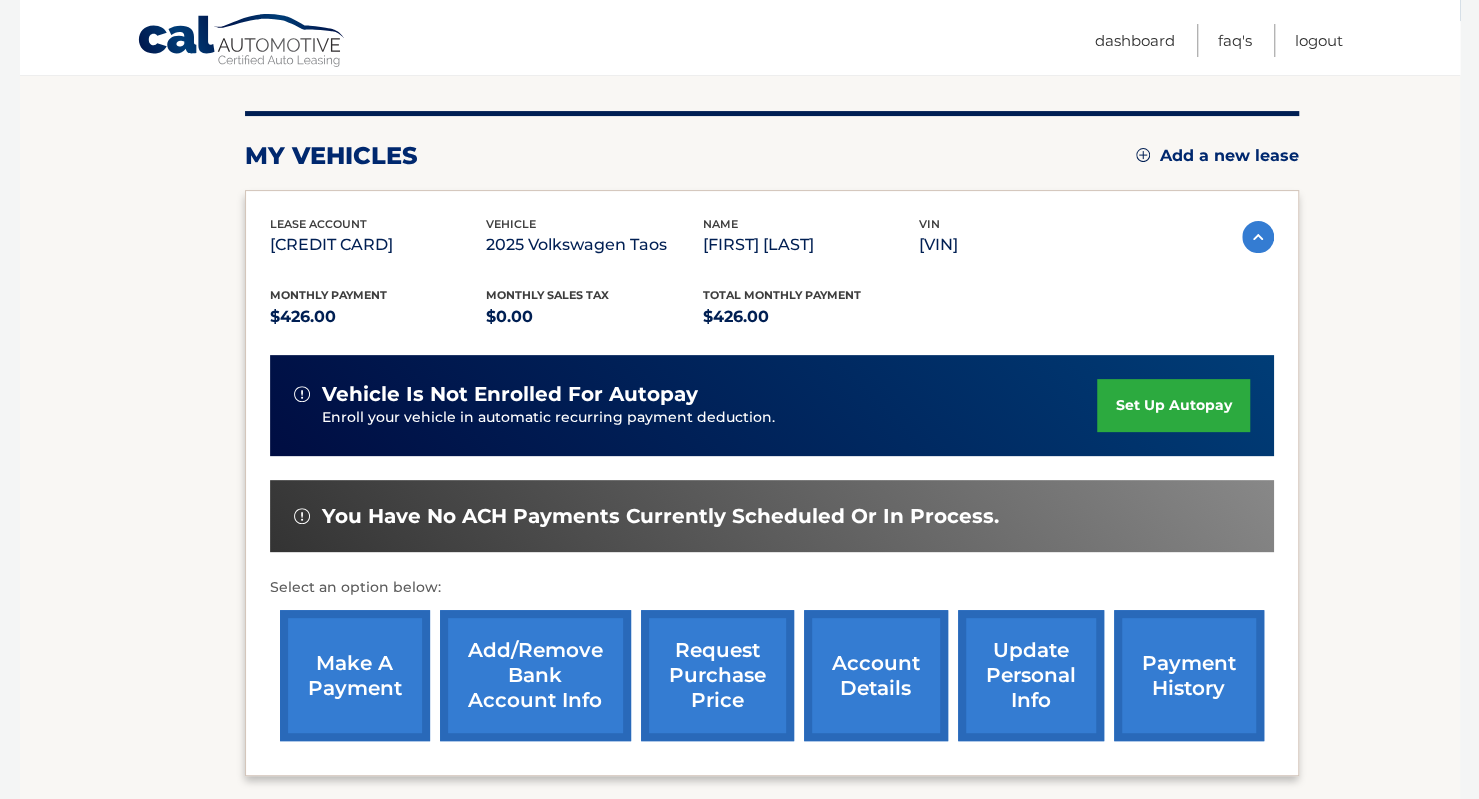 click on "make a payment" at bounding box center [355, 675] 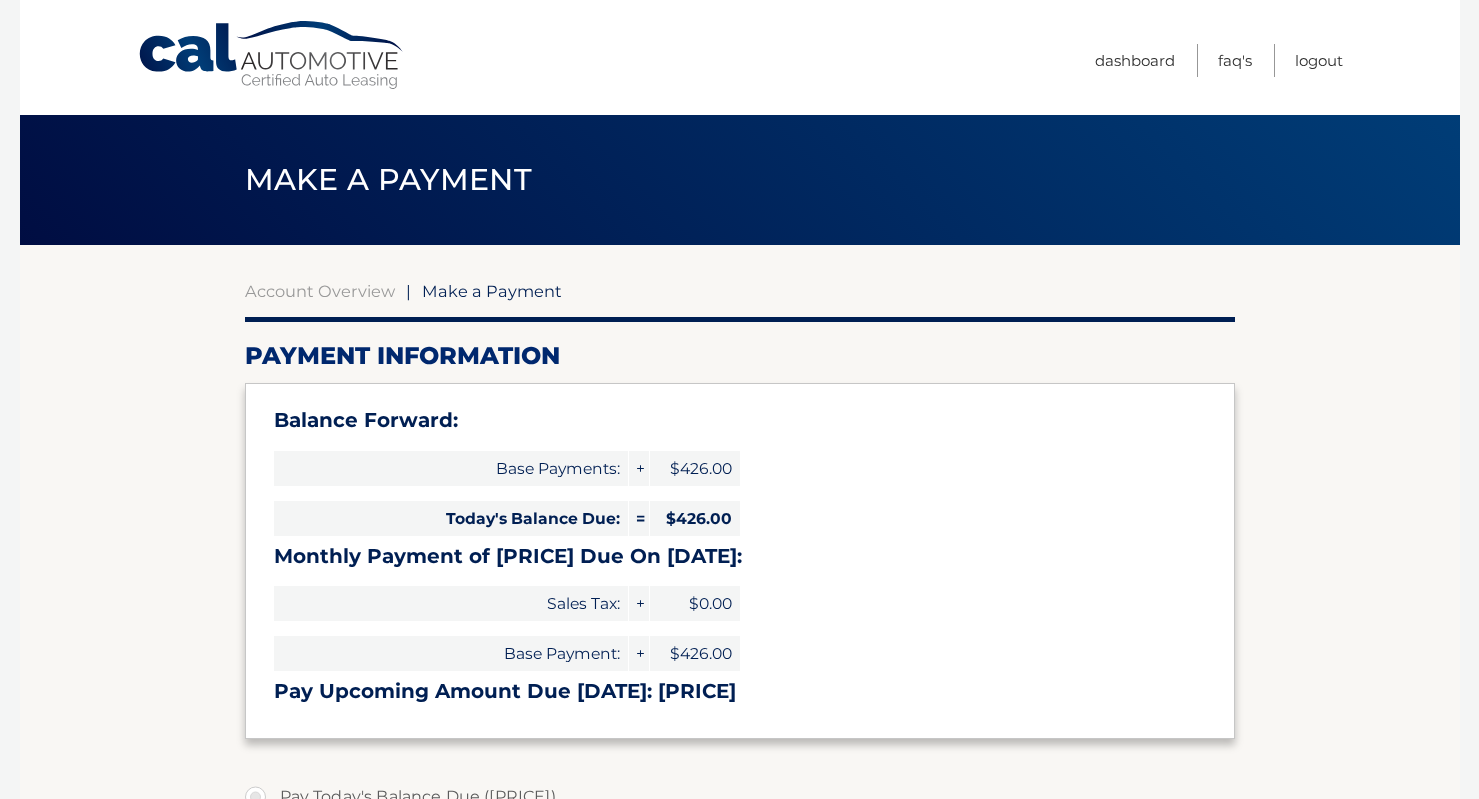 select on "ODQ3MWU2ODItODYxZi00NTE0LWE2ZjQtNjVkYTRjZDgyOTFi" 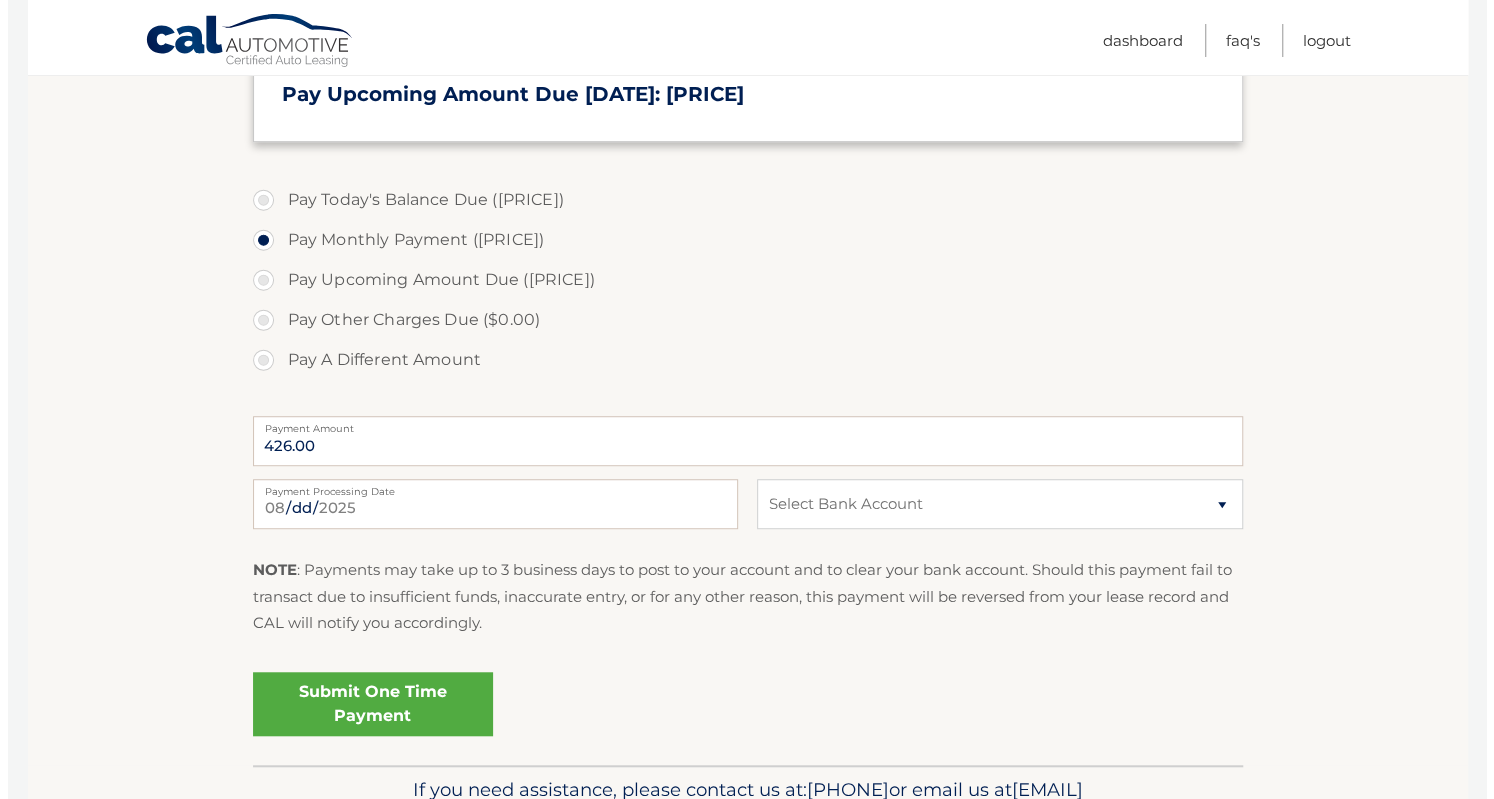 scroll, scrollTop: 600, scrollLeft: 0, axis: vertical 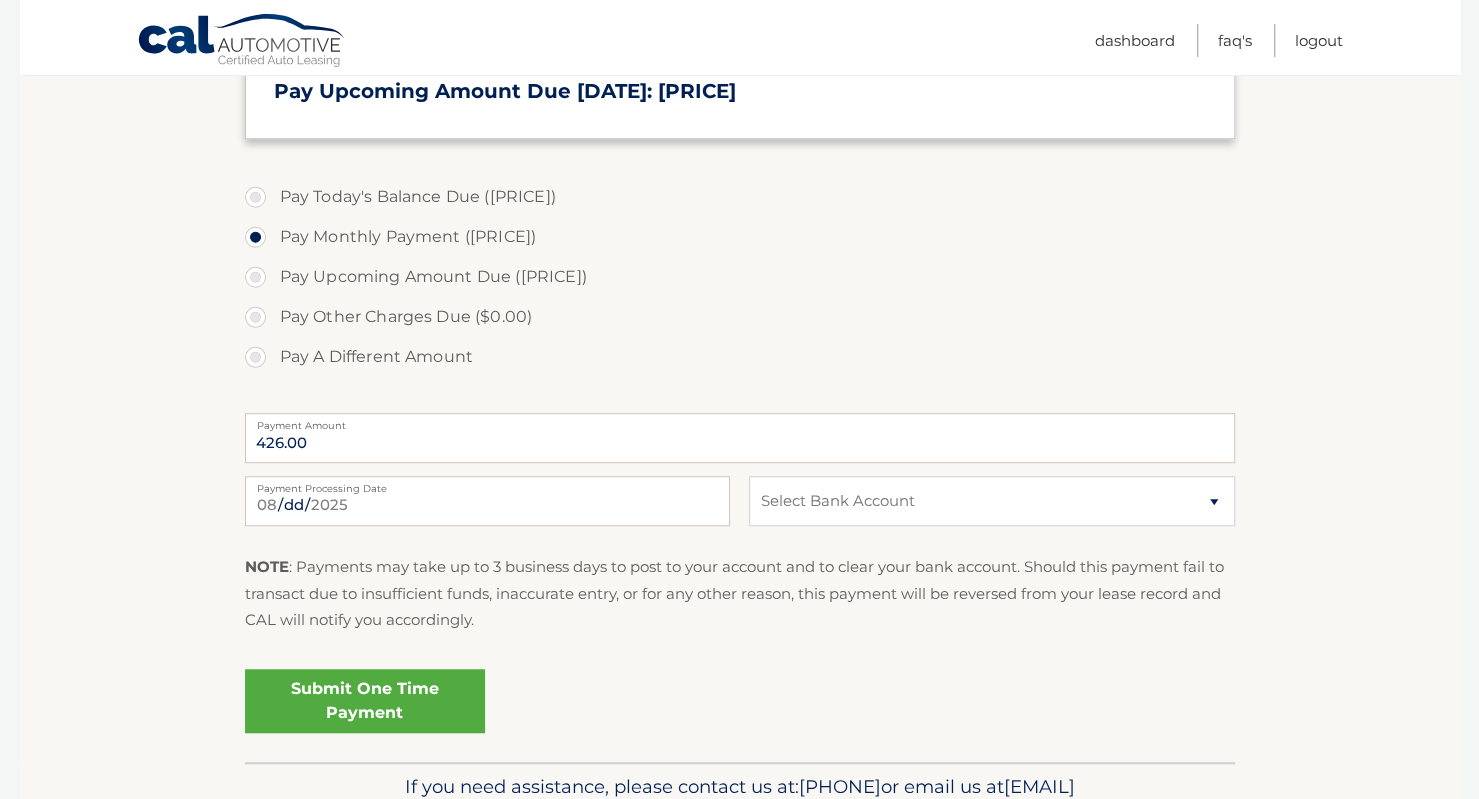 click on "Submit One Time Payment" at bounding box center (365, 701) 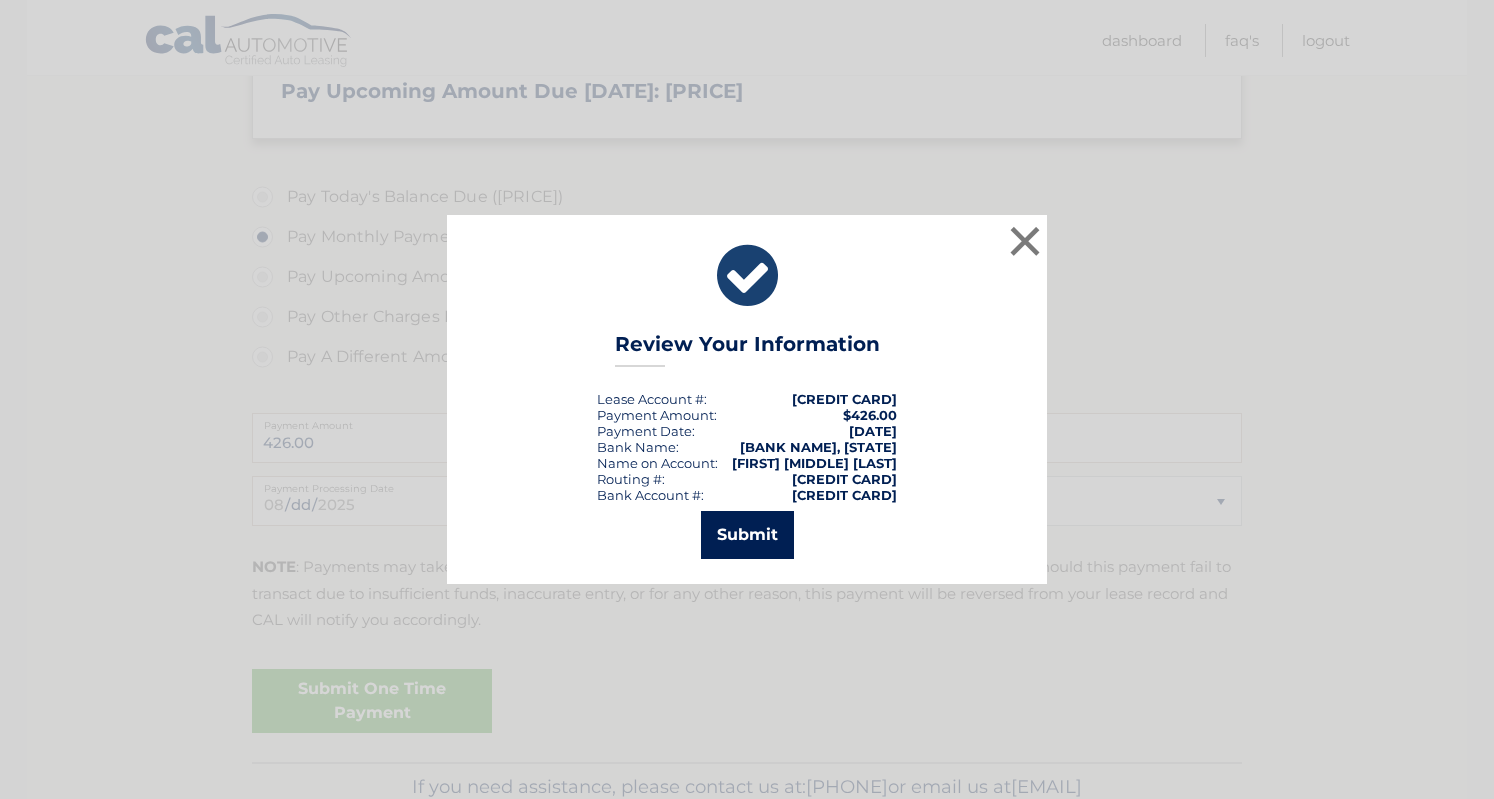 click on "Submit" at bounding box center (747, 535) 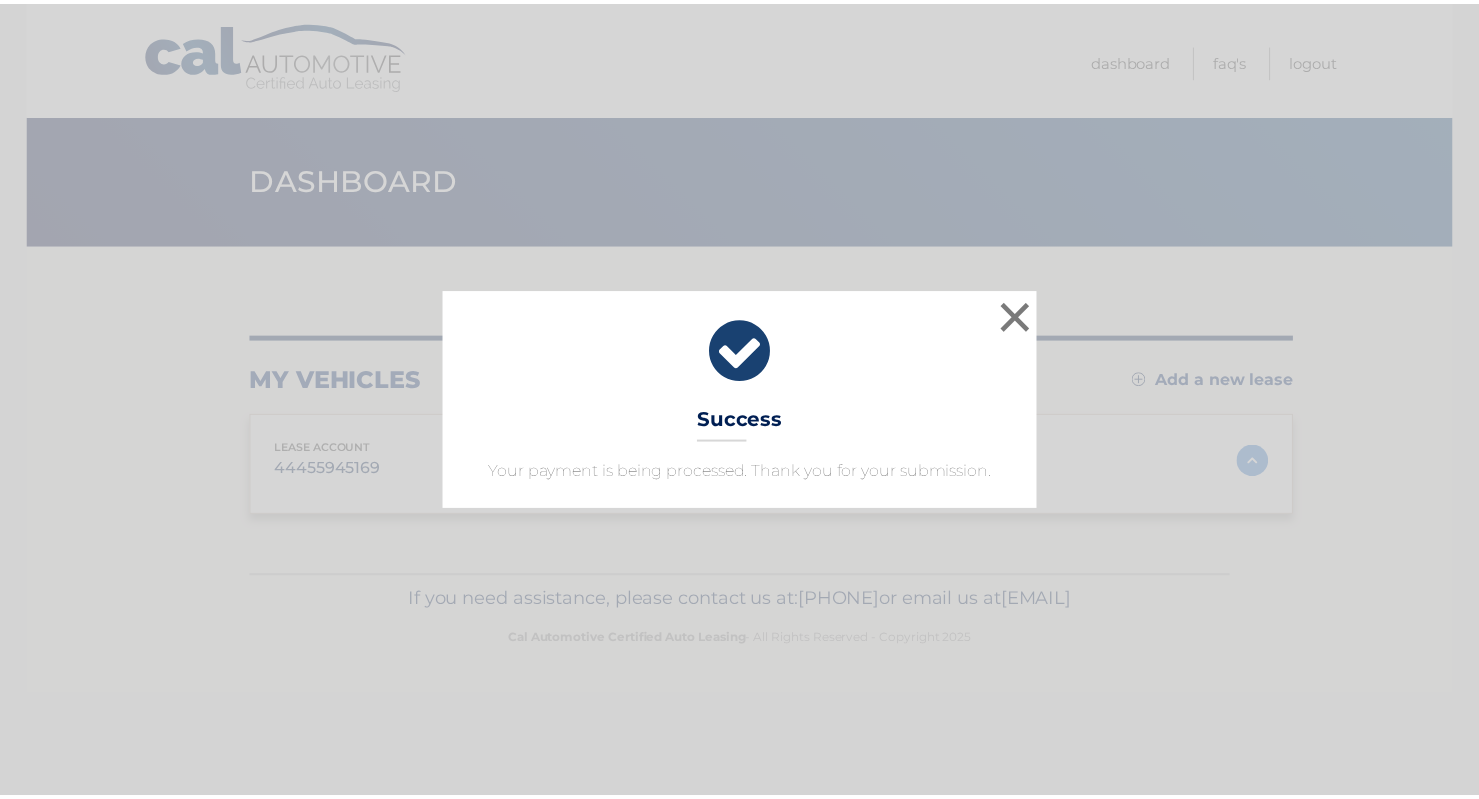 scroll, scrollTop: 0, scrollLeft: 0, axis: both 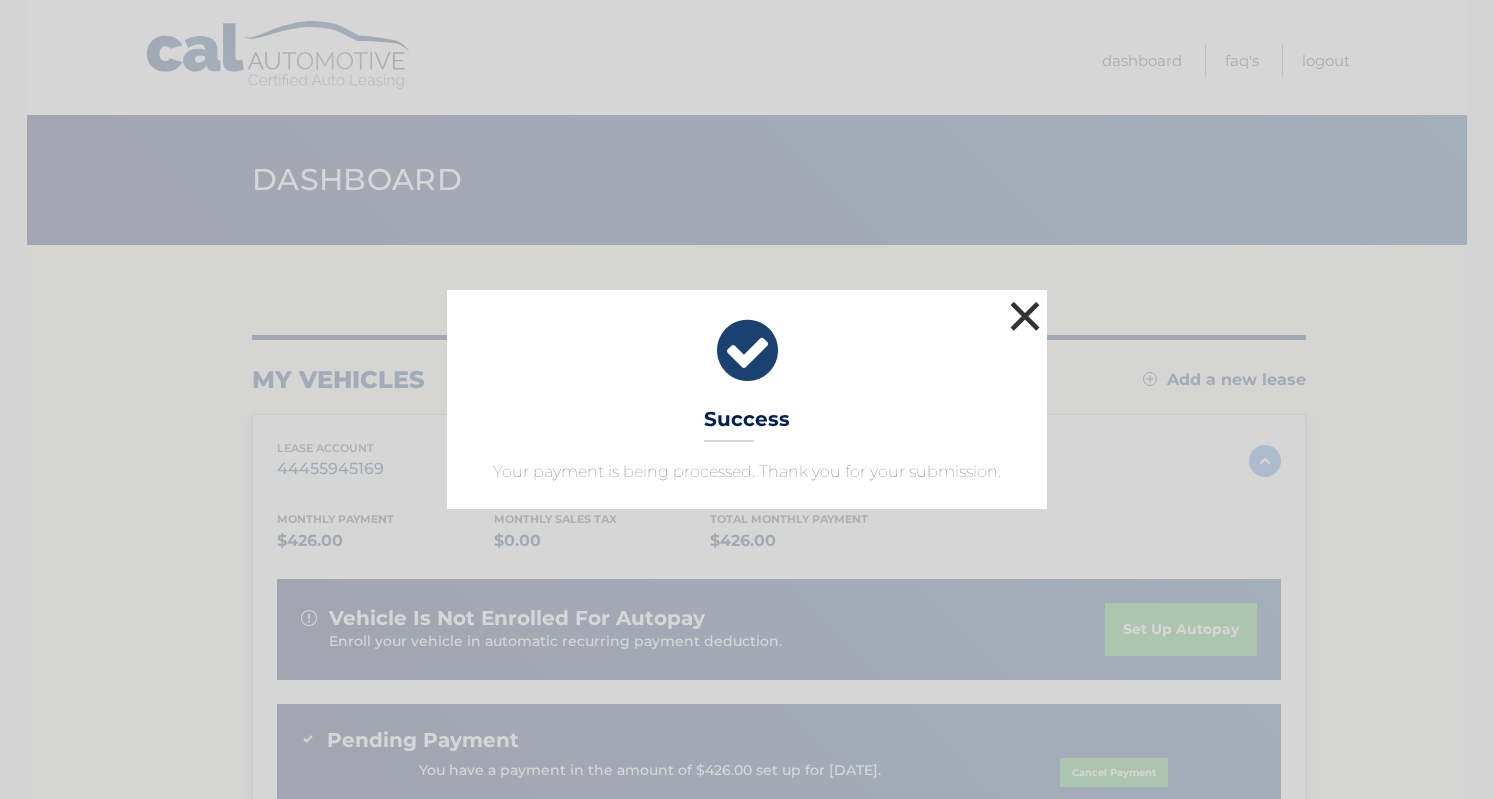 click on "×" at bounding box center (1025, 316) 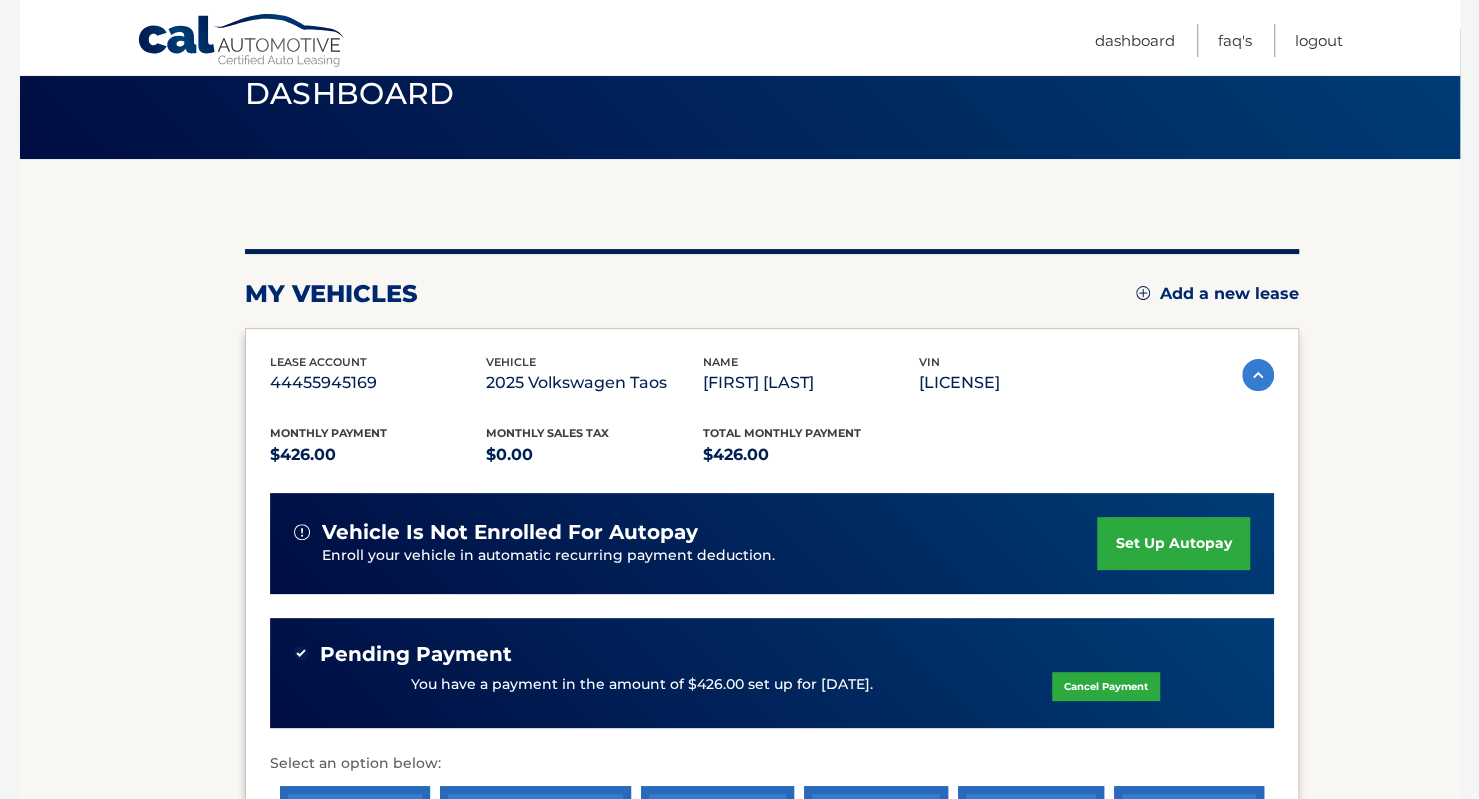 scroll, scrollTop: 134, scrollLeft: 0, axis: vertical 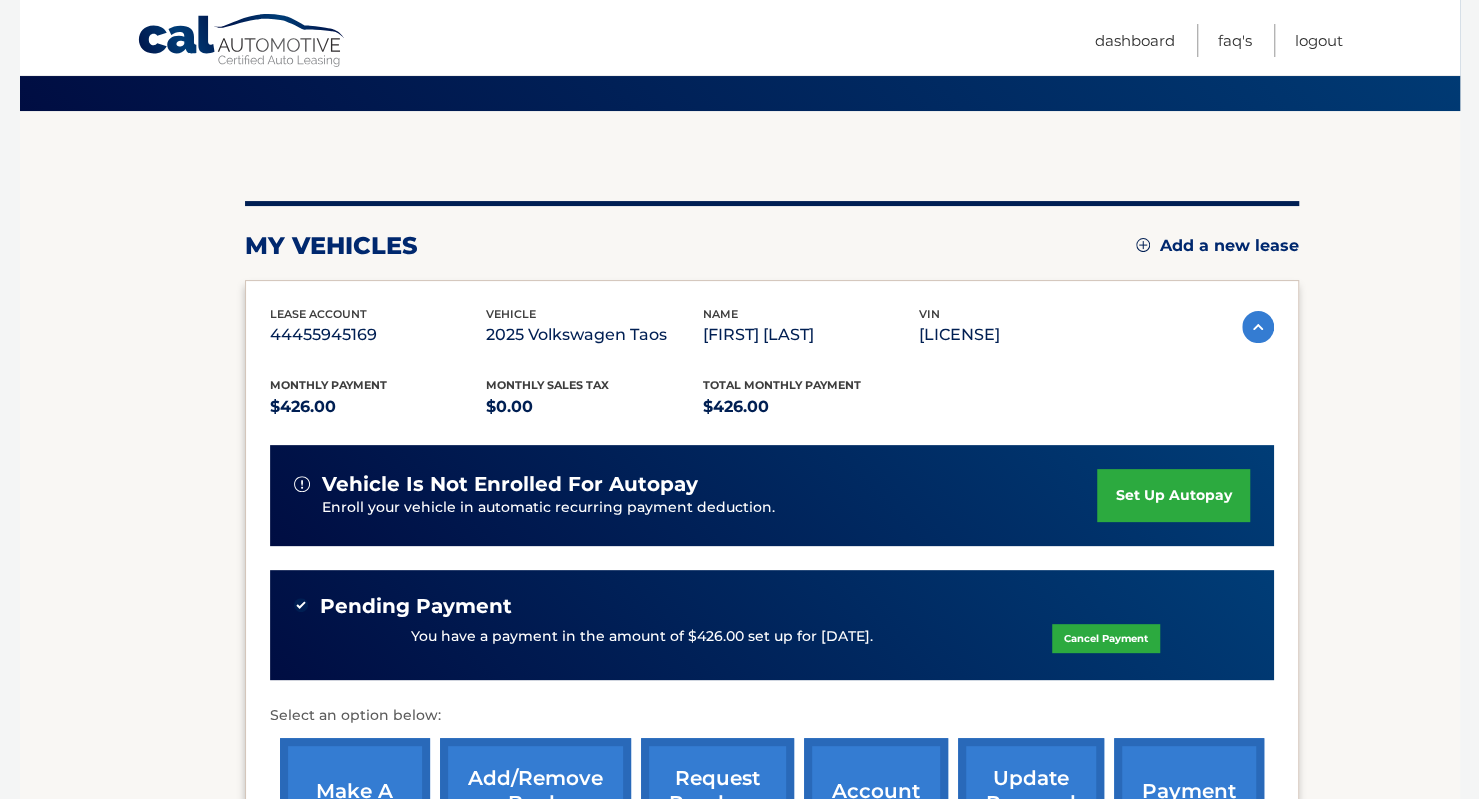 click on "set up autopay" at bounding box center [1173, 495] 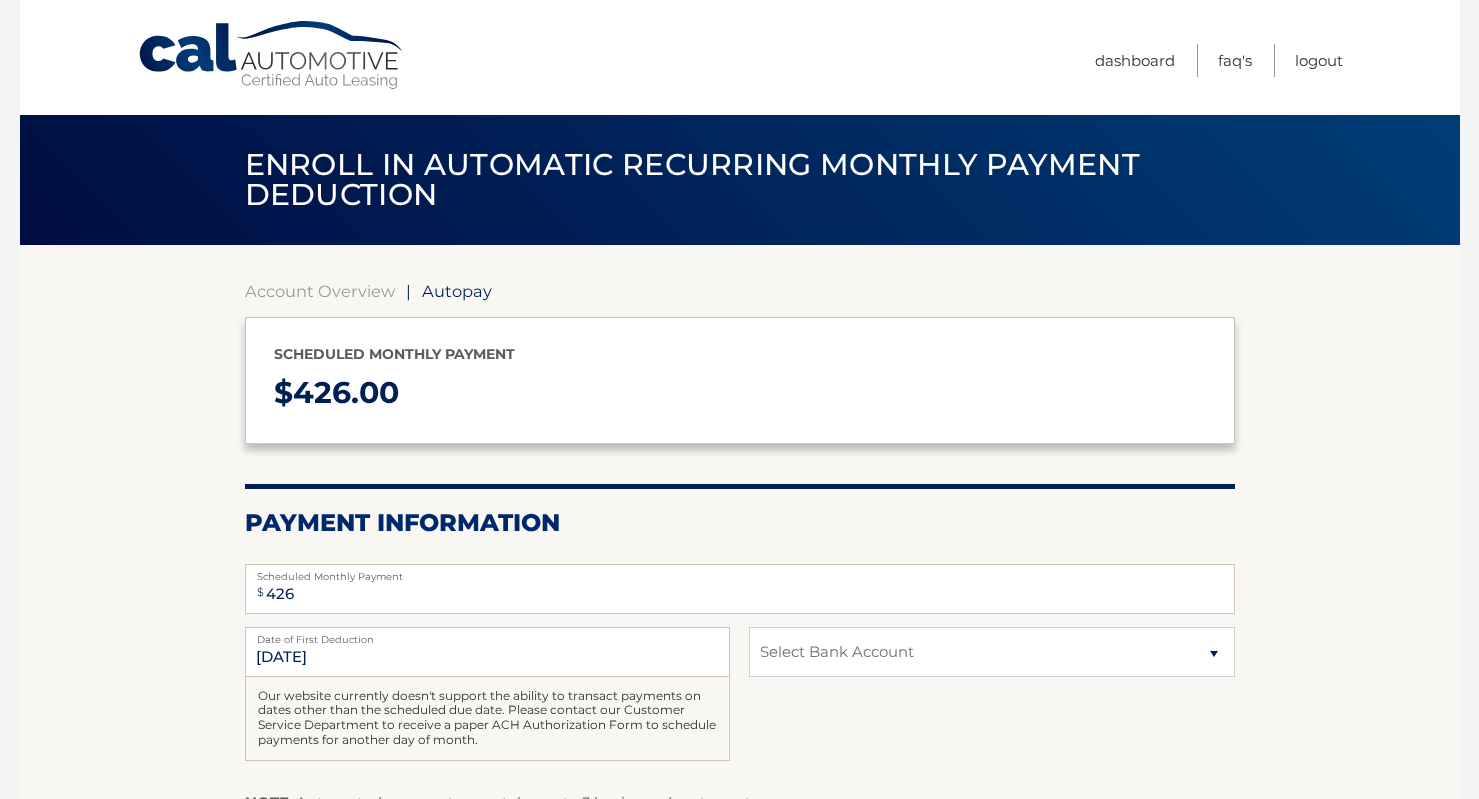 select on "[UUID]" 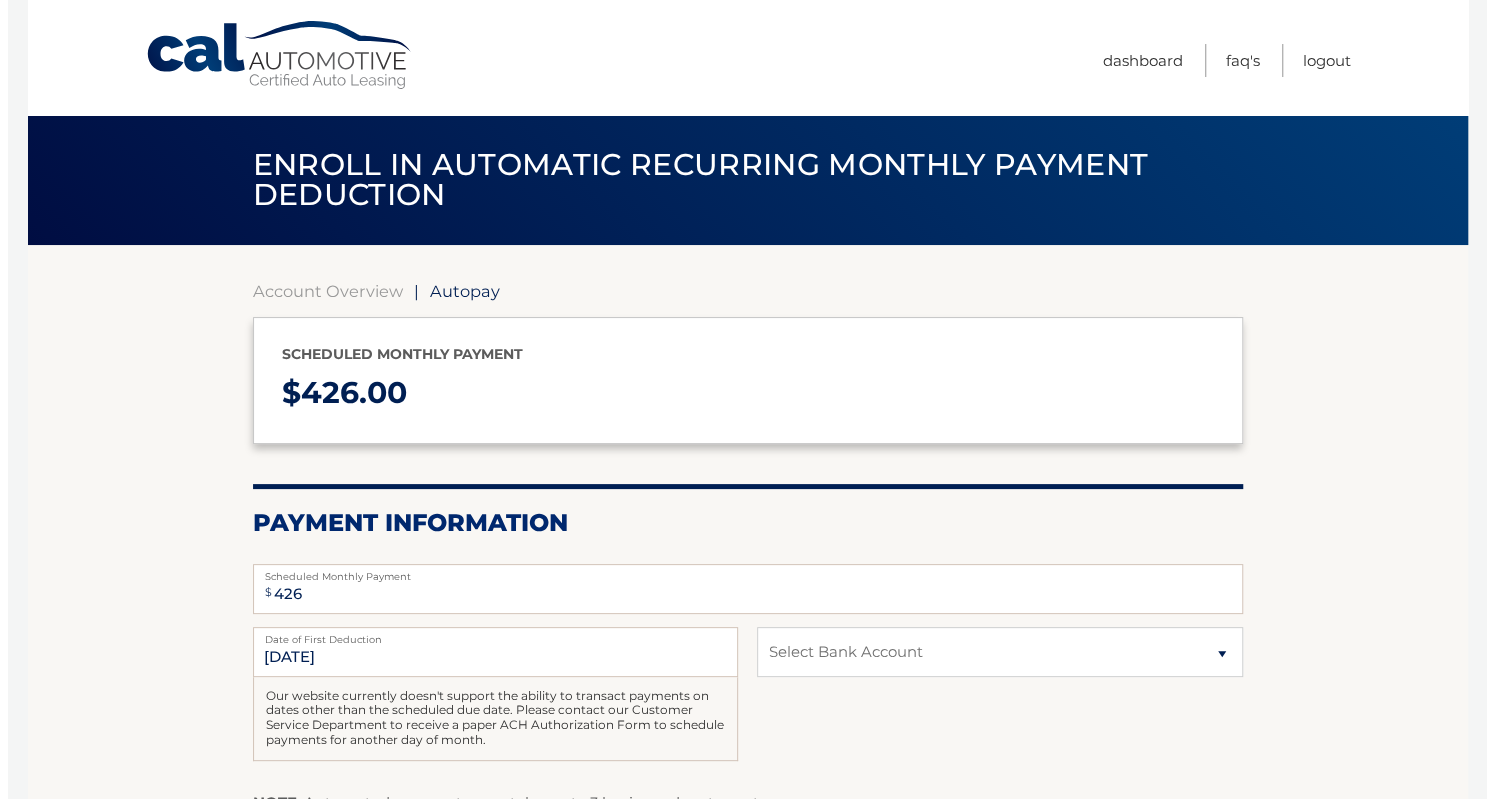 scroll, scrollTop: 348, scrollLeft: 0, axis: vertical 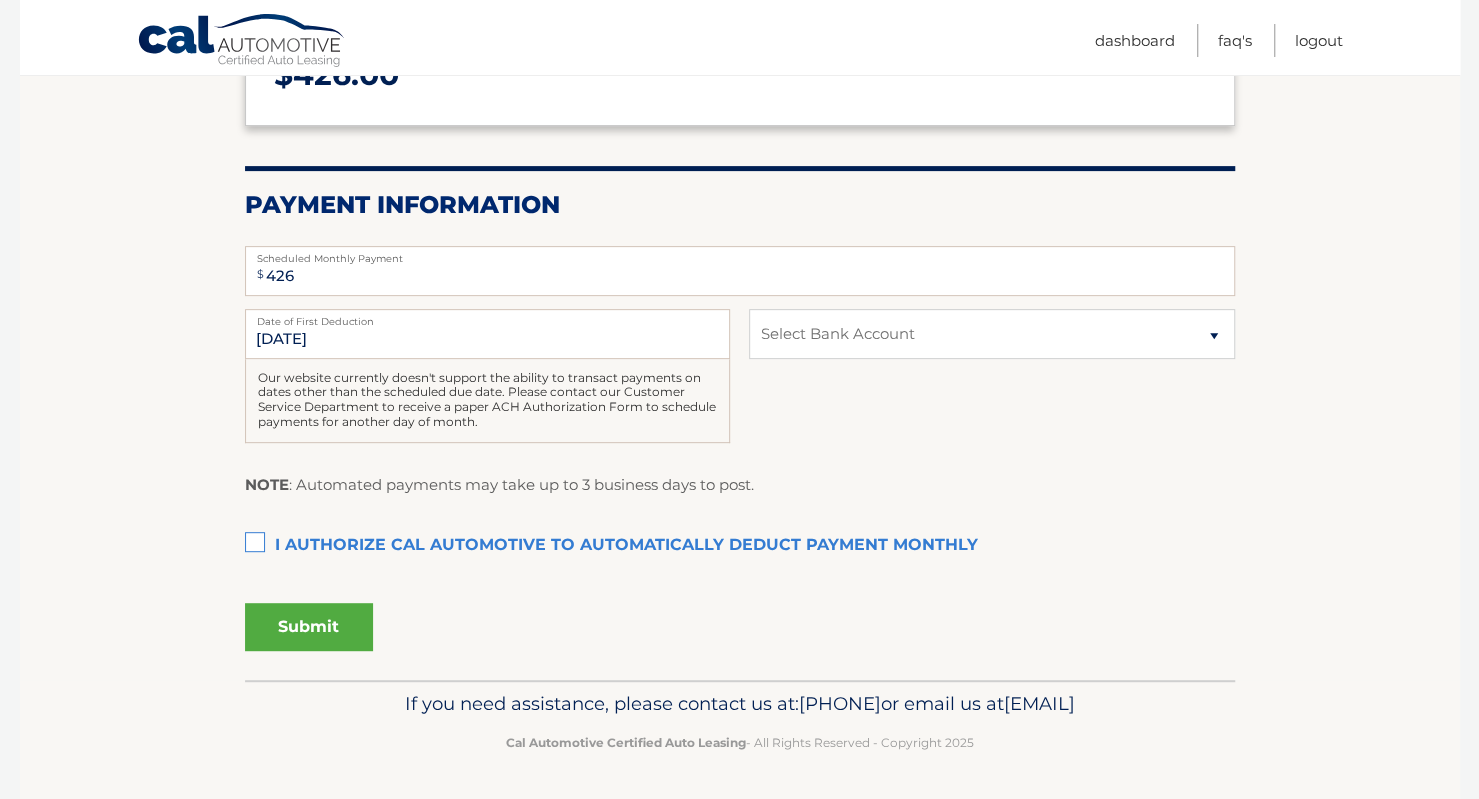 click on "I authorize cal automotive to automatically deduct payment monthly
This checkbox must be checked" at bounding box center (740, 546) 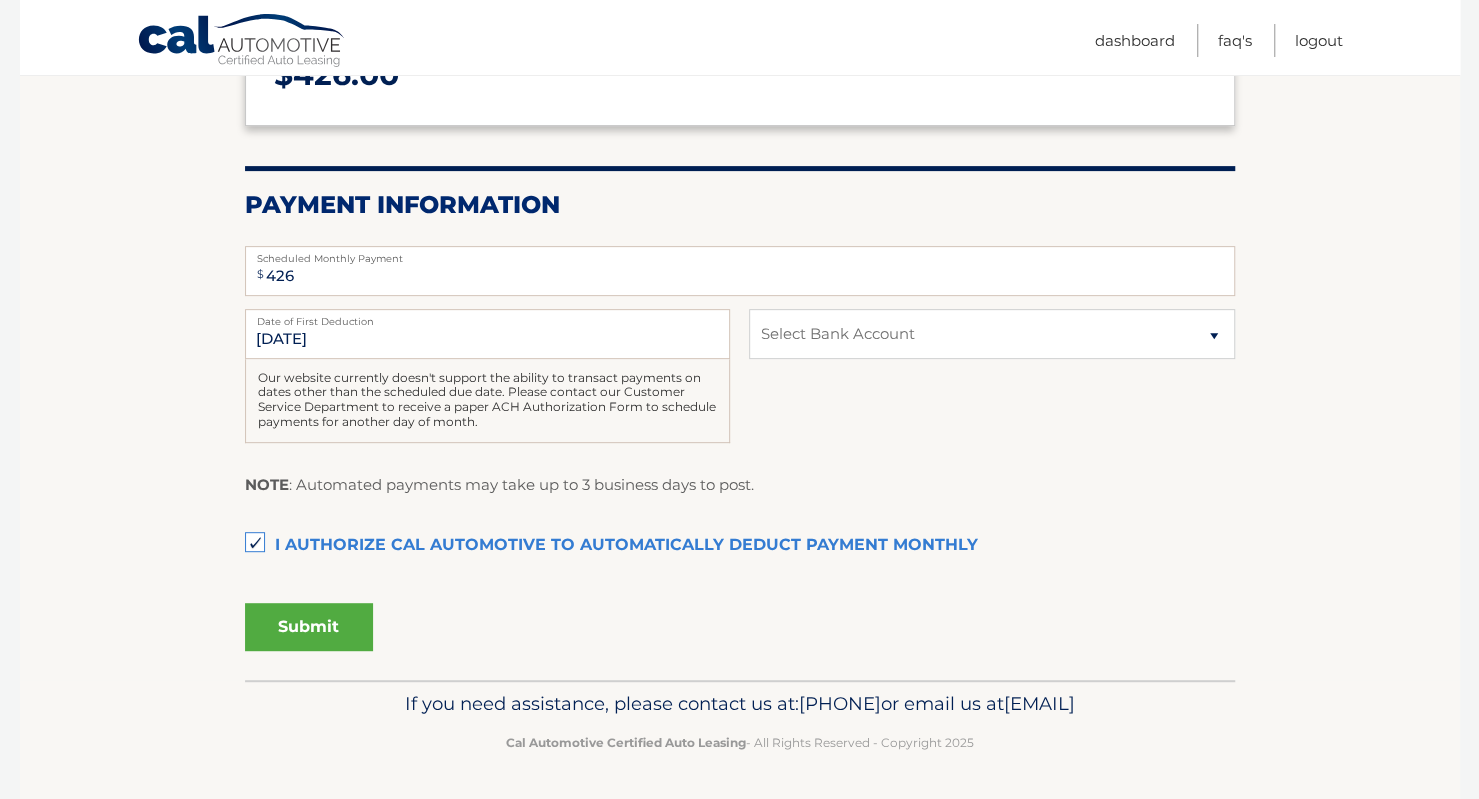 click on "Submit" at bounding box center [309, 627] 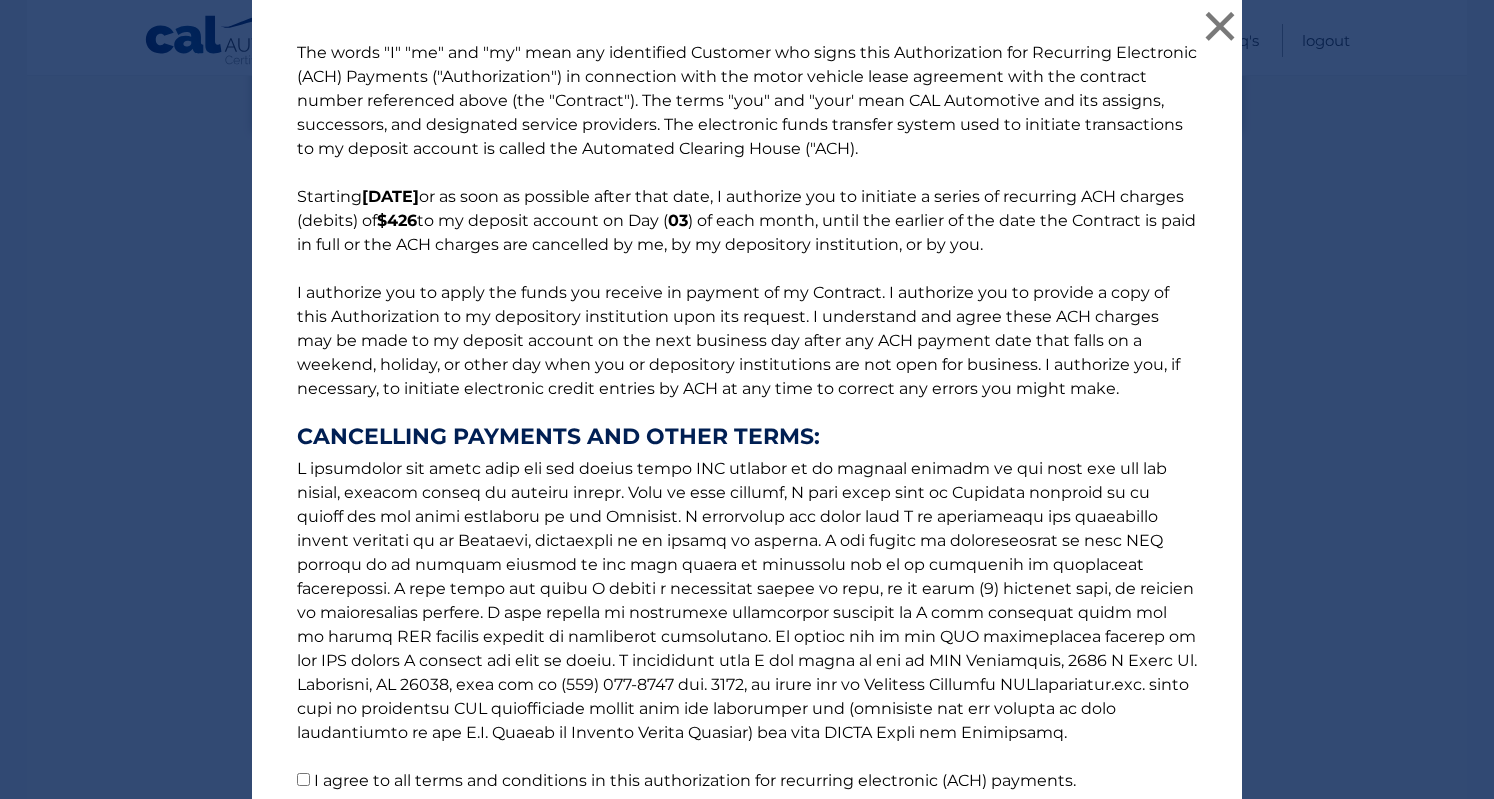 scroll, scrollTop: 169, scrollLeft: 0, axis: vertical 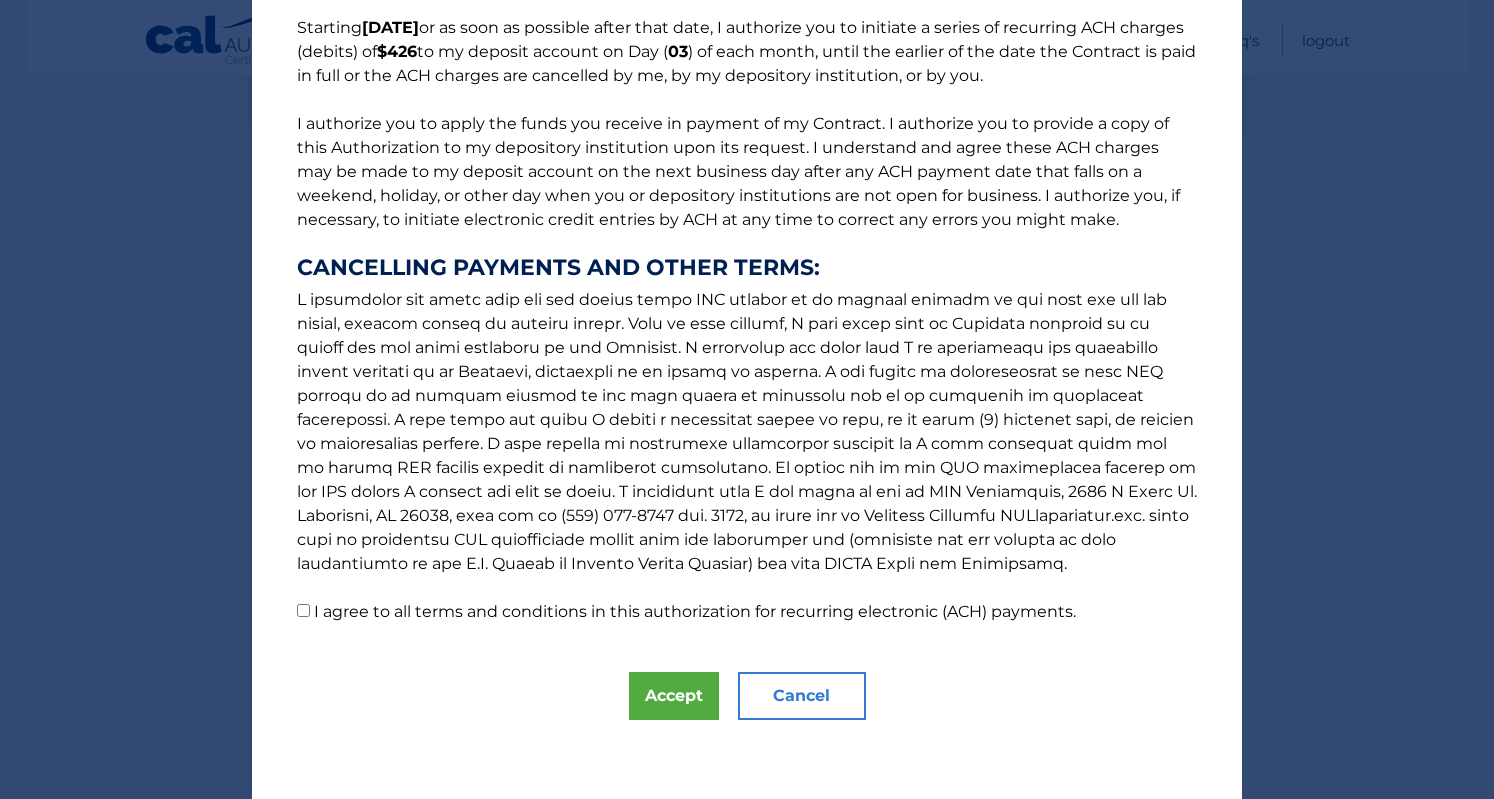 click on "I agree to all terms and conditions in this authorization for recurring electronic (ACH) payments." at bounding box center (695, 611) 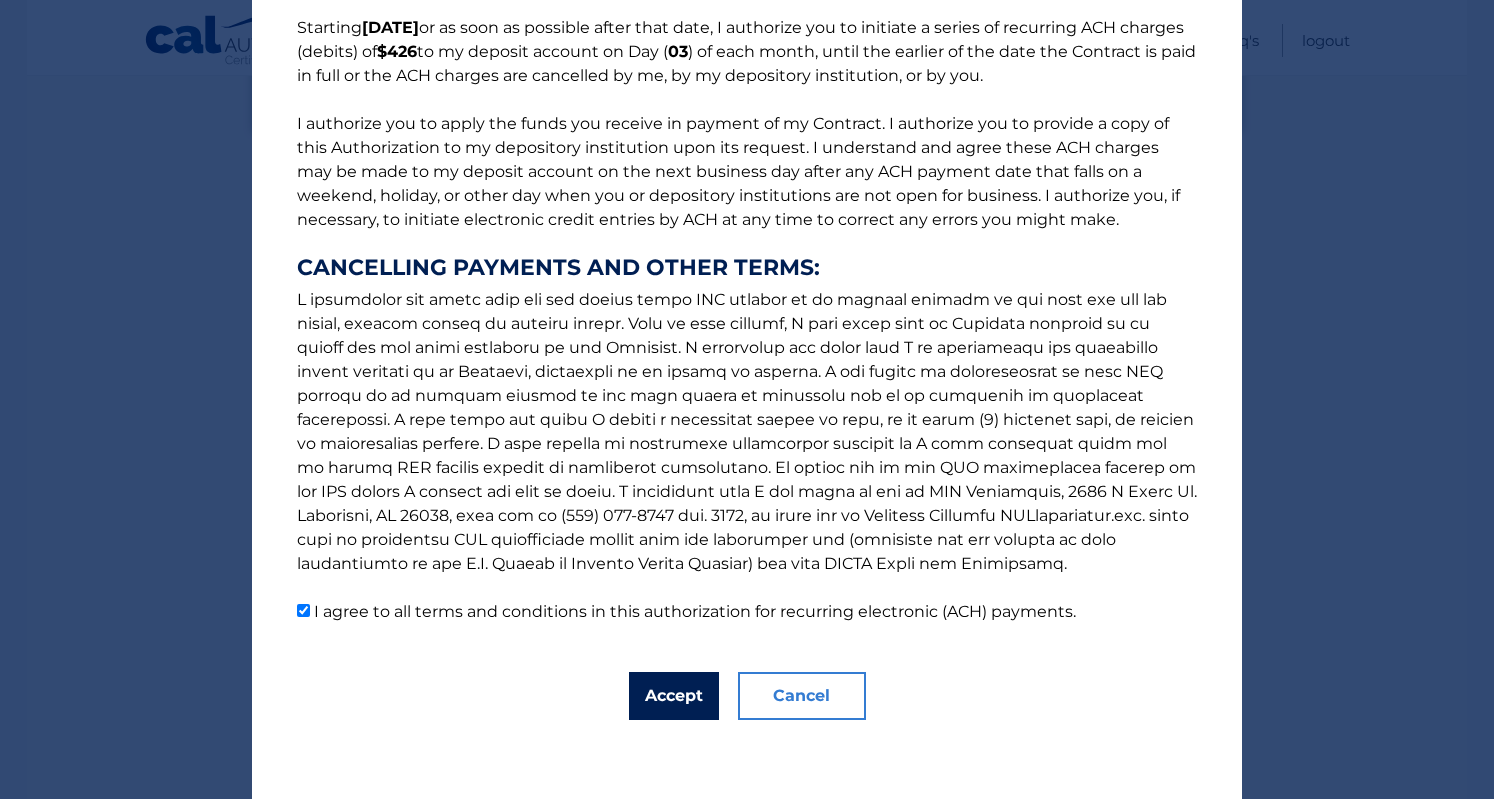 click on "Accept" at bounding box center (674, 696) 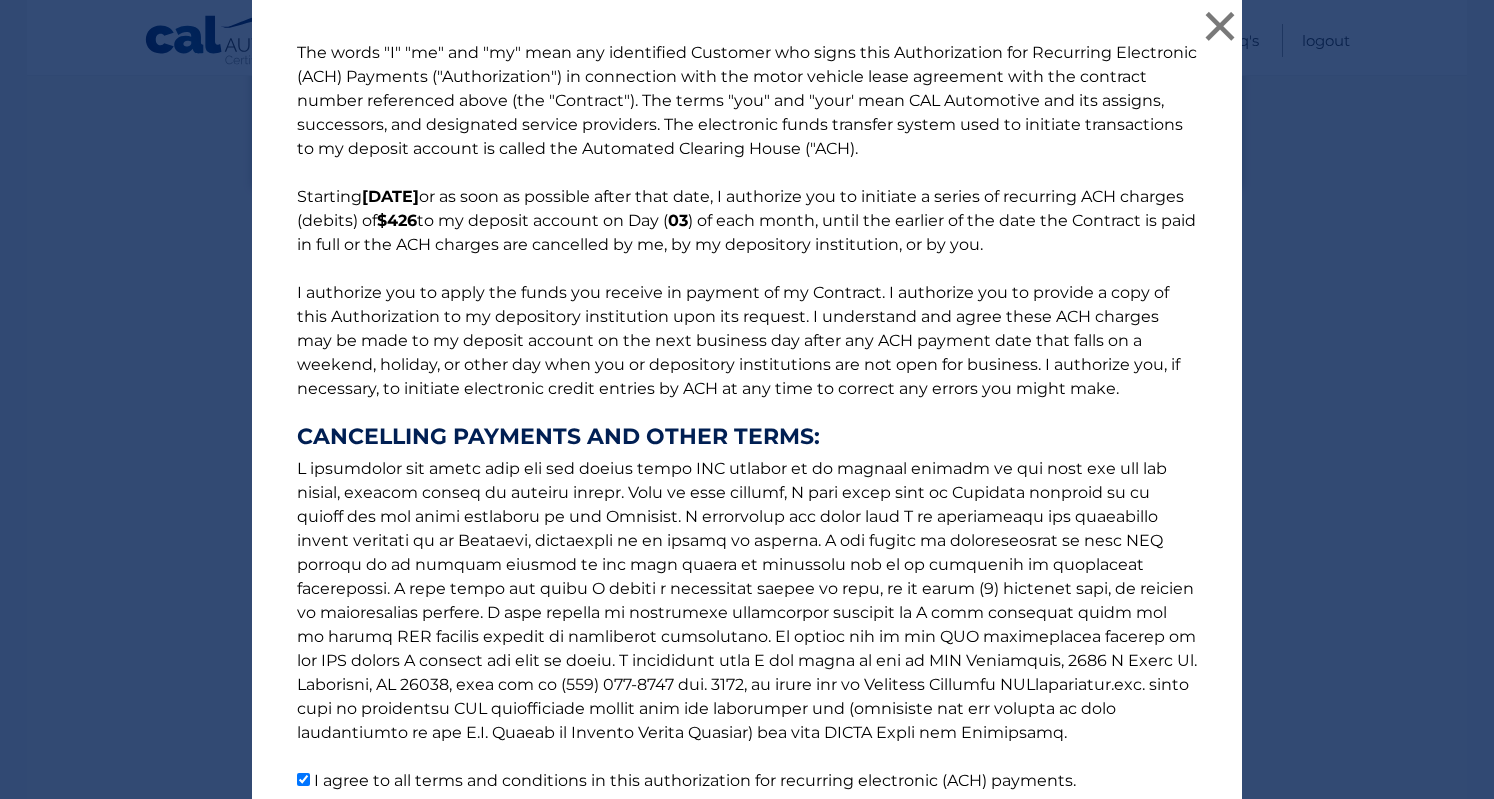 scroll, scrollTop: 1, scrollLeft: 0, axis: vertical 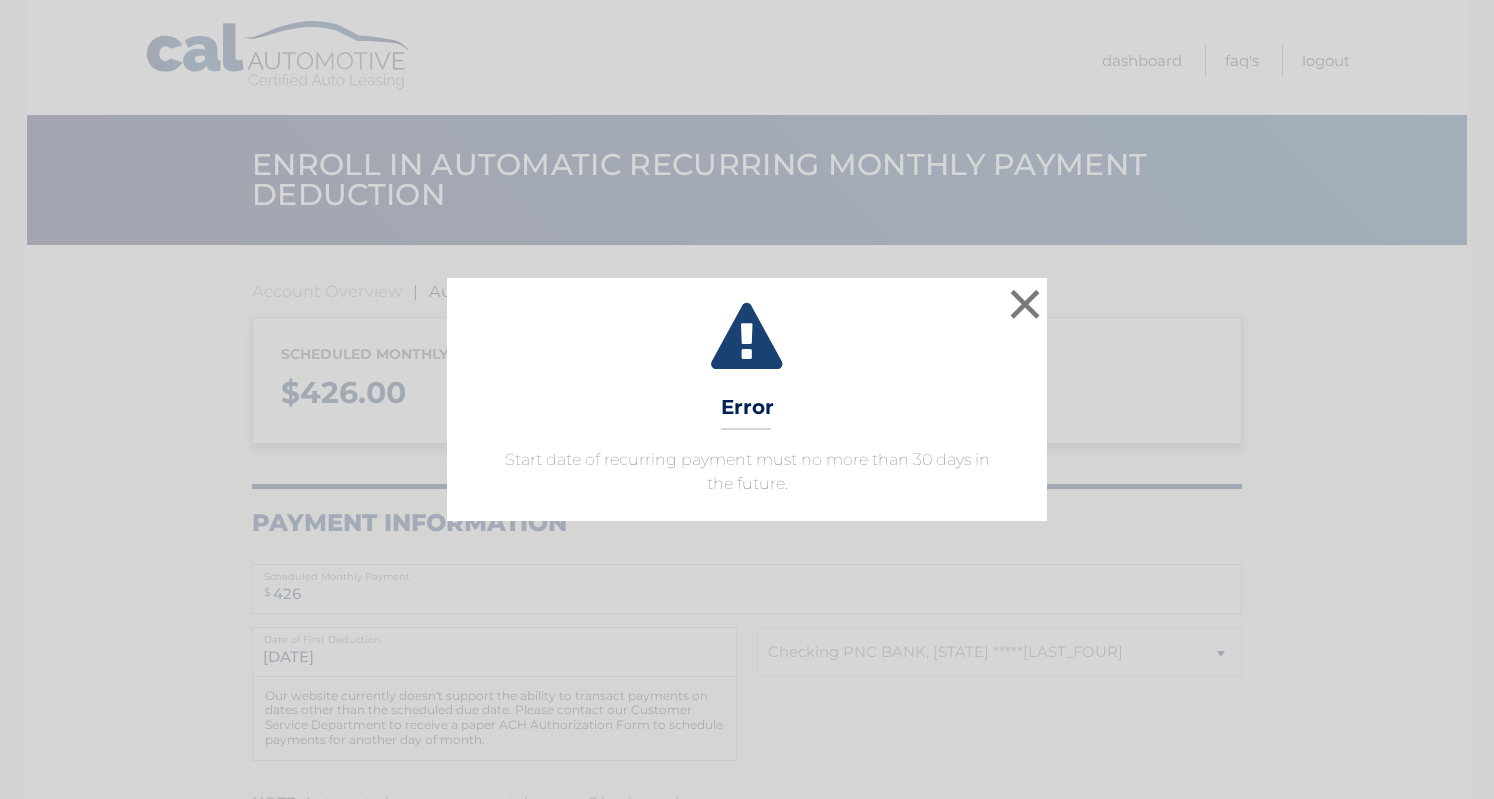 select on "ODQ3MWU2ODItODYxZi00NTE0LWE2ZjQtNjVkYTRjZDgyOTFi" 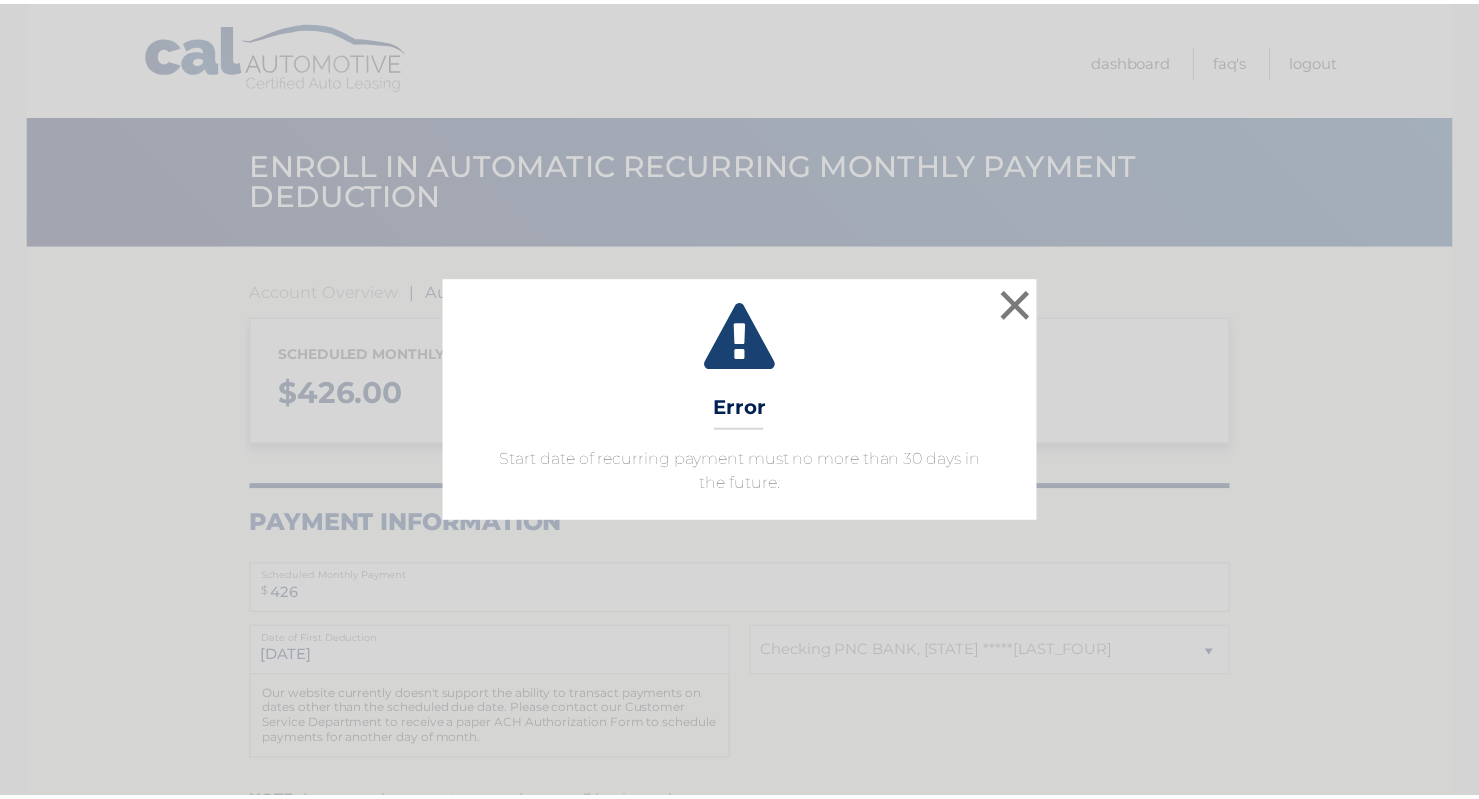 scroll, scrollTop: 0, scrollLeft: 0, axis: both 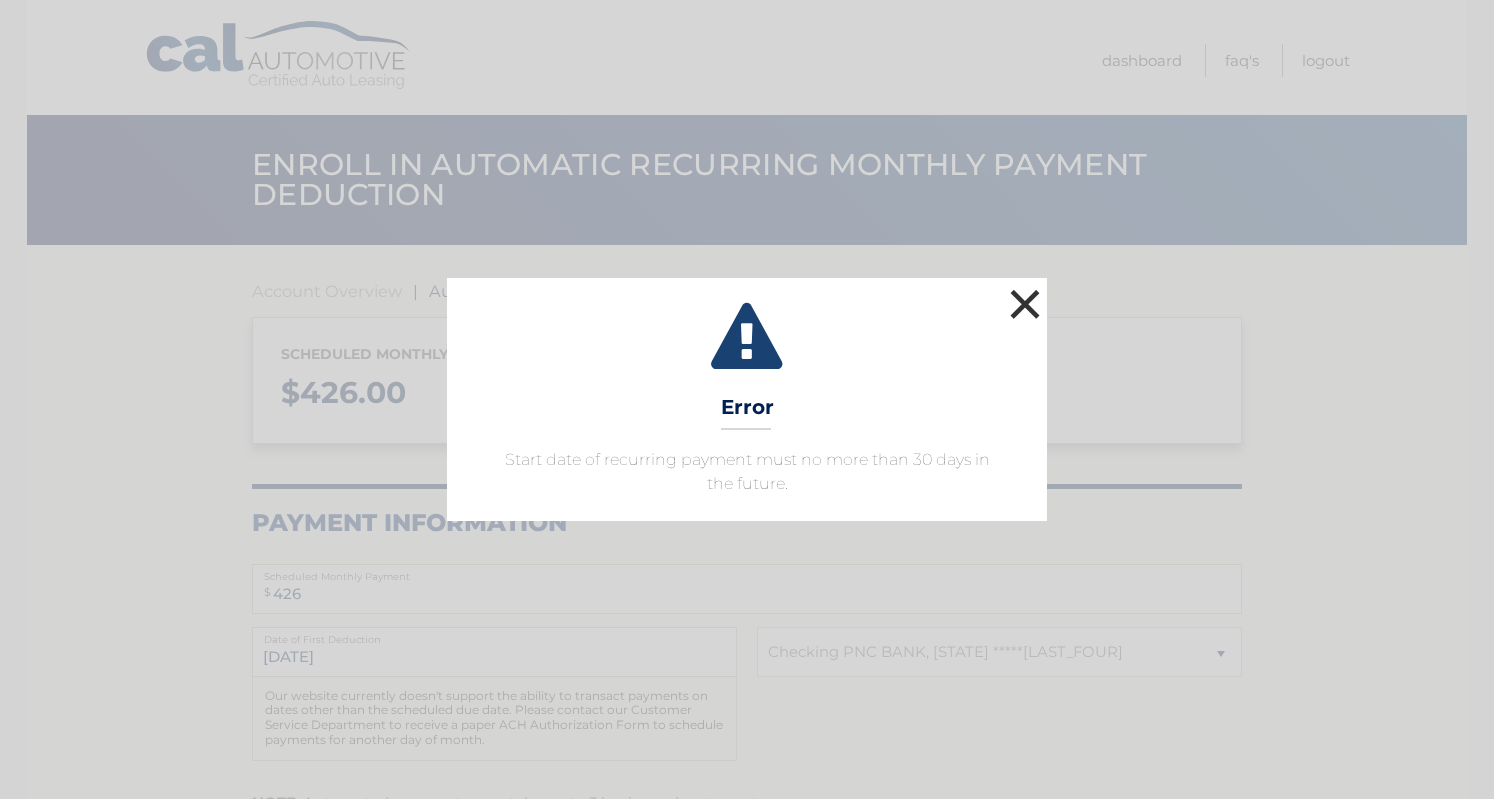 click on "×" at bounding box center [1025, 304] 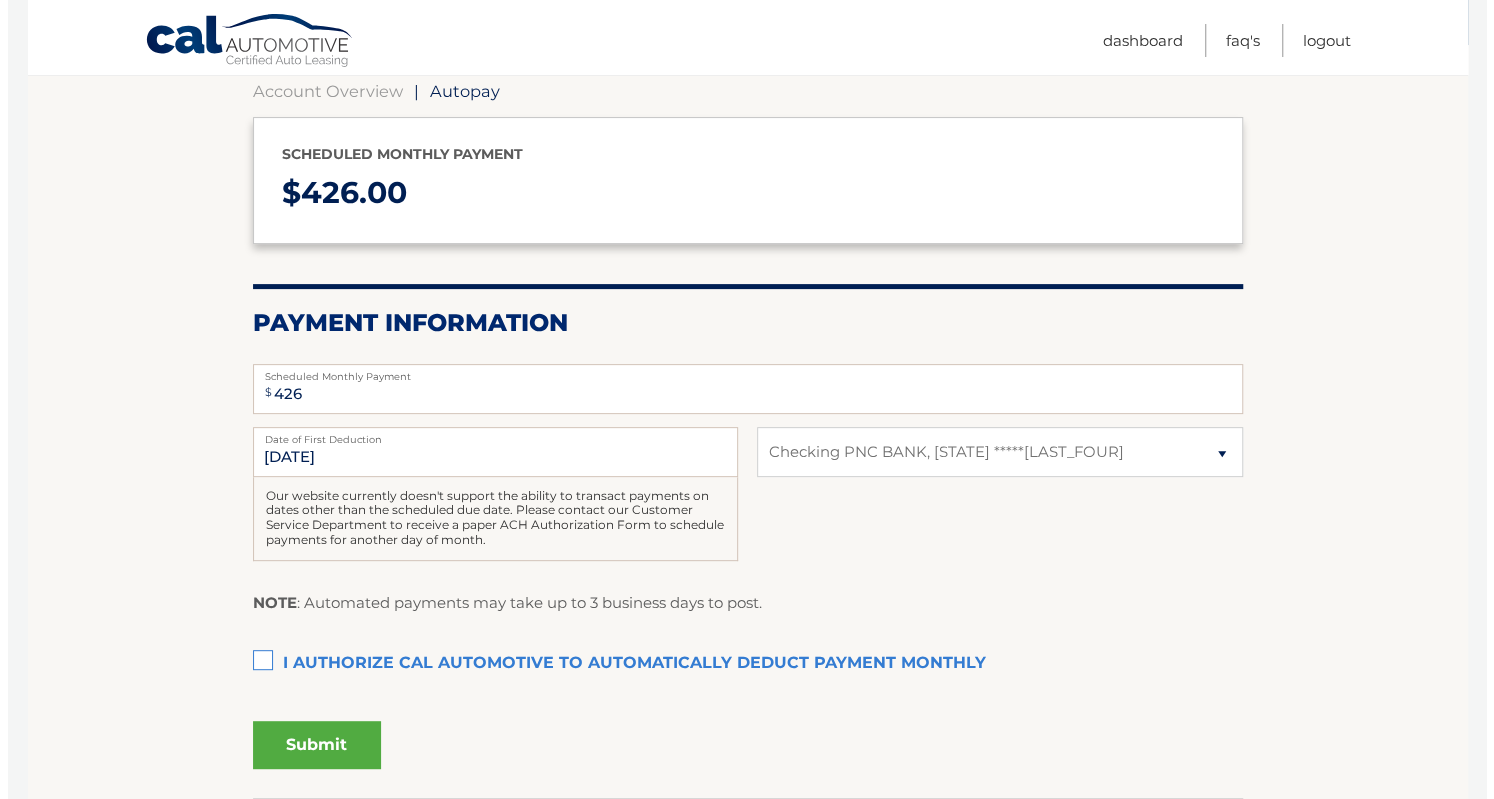 scroll, scrollTop: 205, scrollLeft: 0, axis: vertical 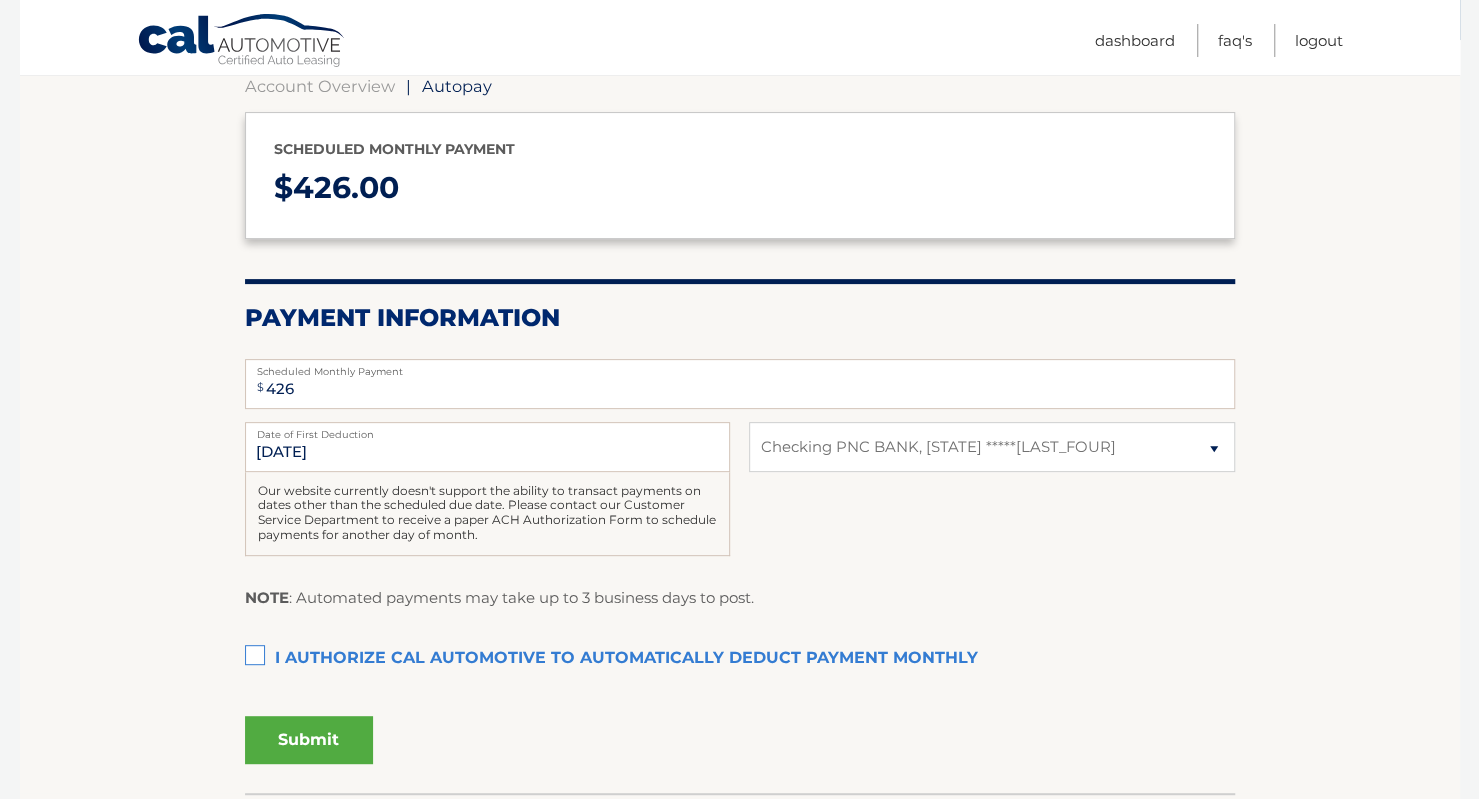 click on "I authorize cal automotive to automatically deduct payment monthly
This checkbox must be checked" at bounding box center (740, 659) 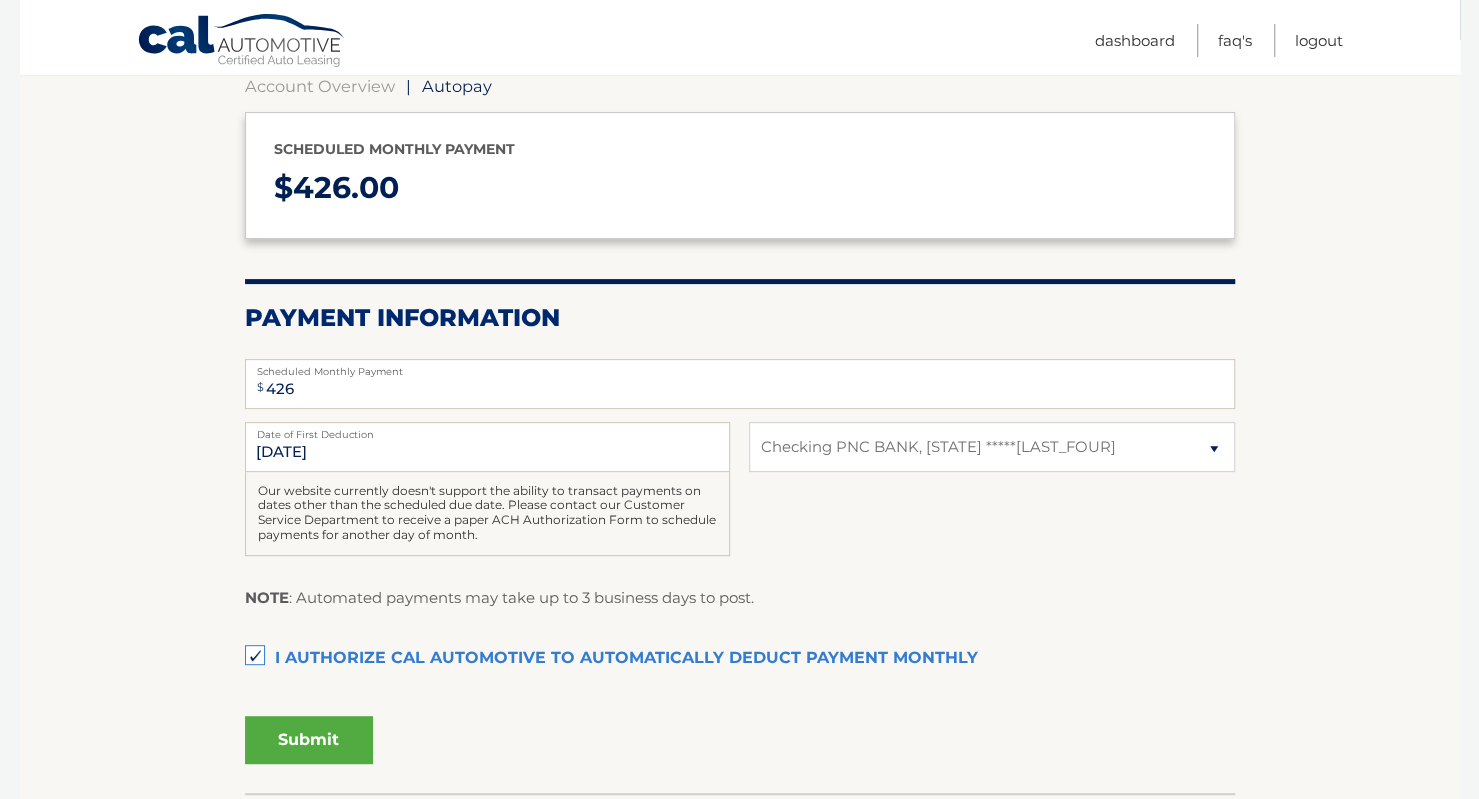 click on "Submit" at bounding box center [309, 740] 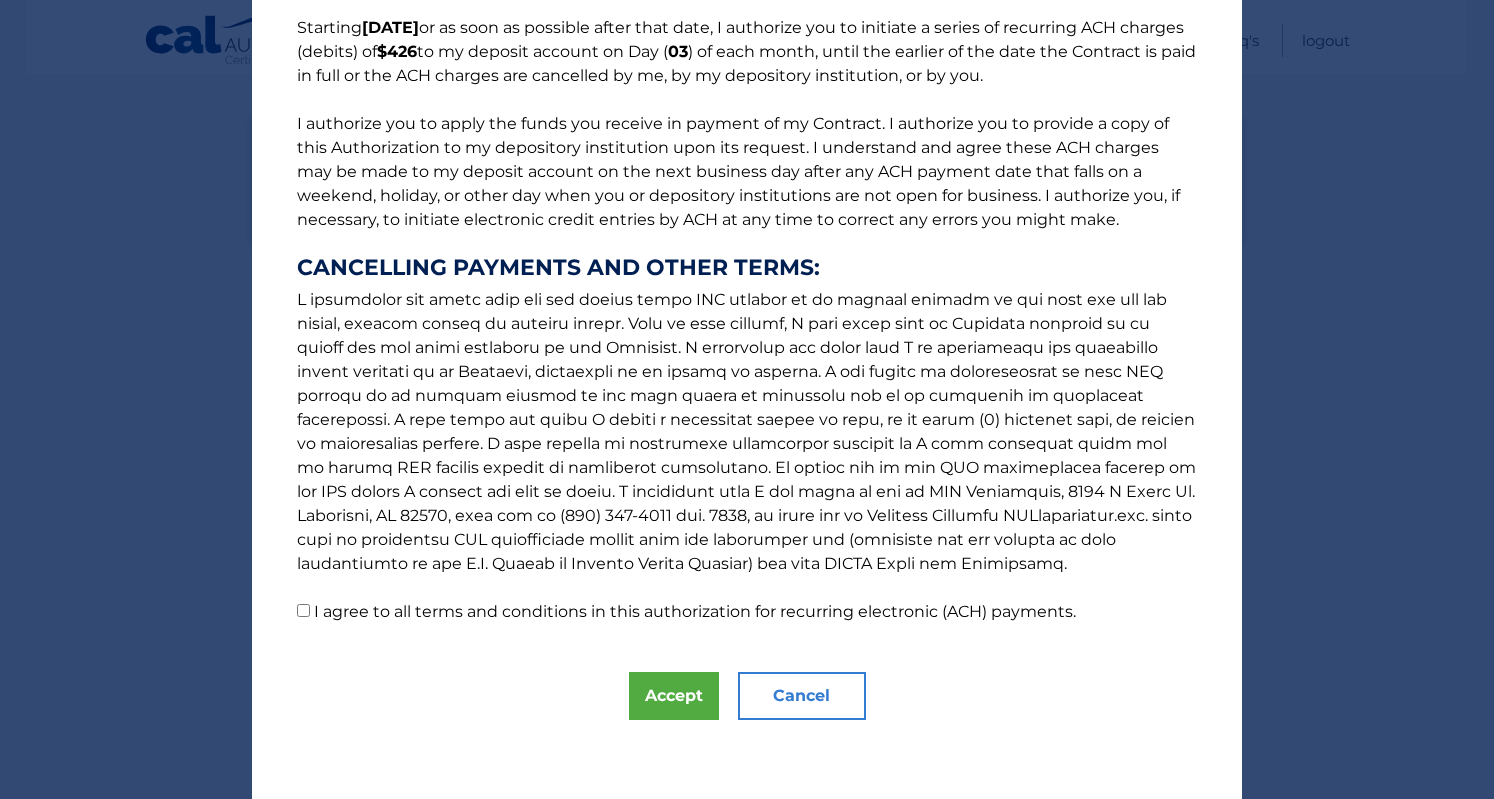 scroll, scrollTop: 169, scrollLeft: 0, axis: vertical 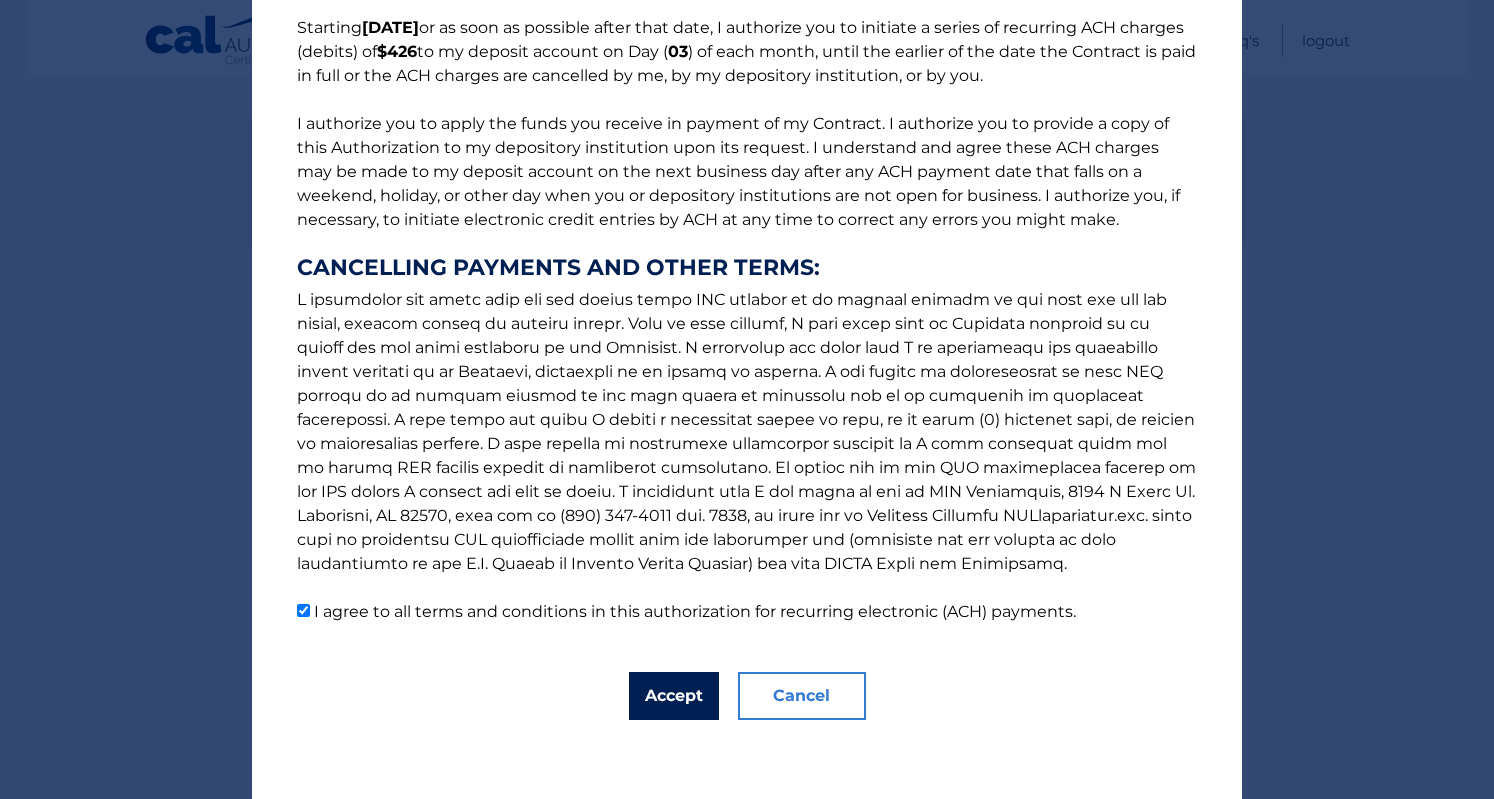 click on "Accept" at bounding box center [674, 696] 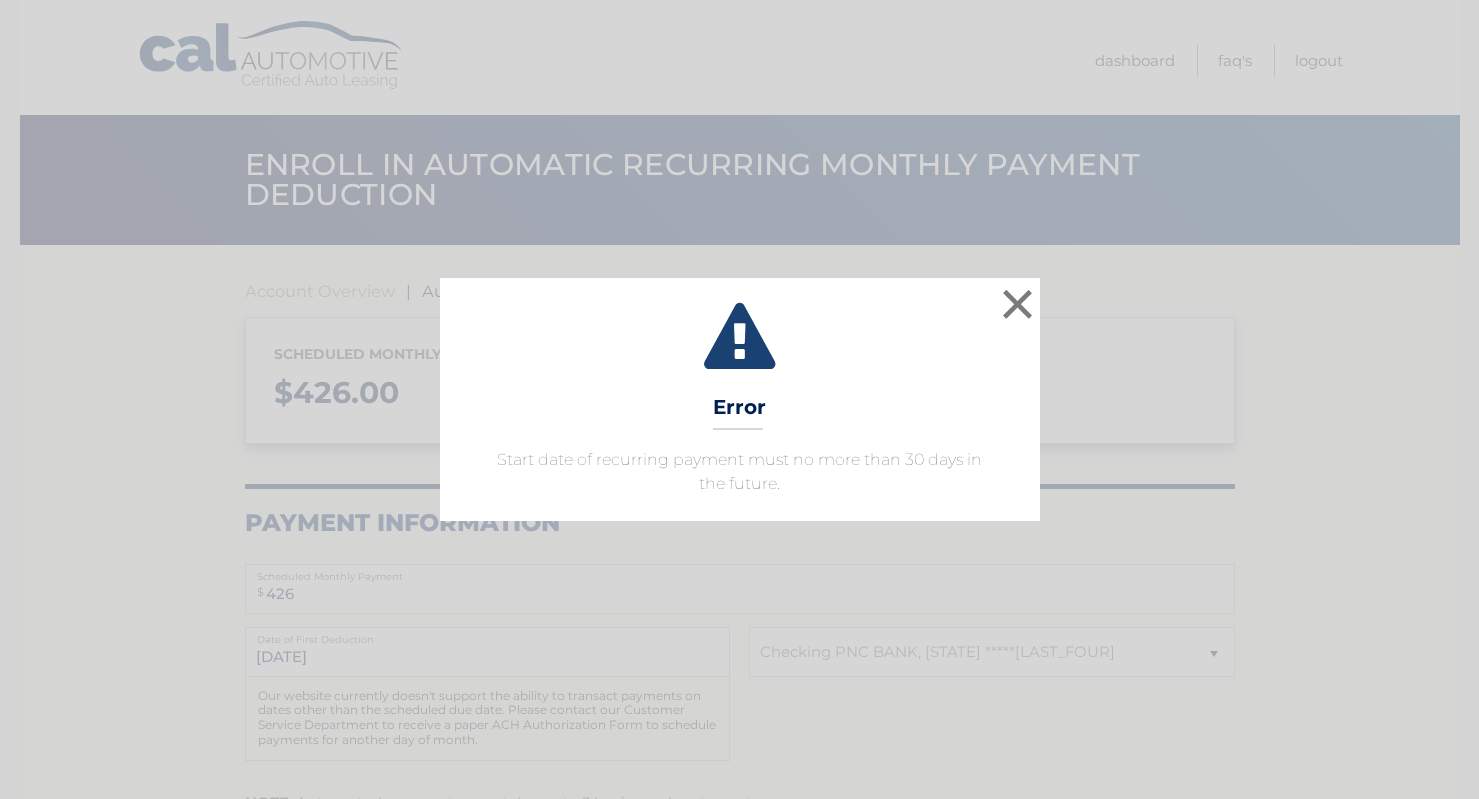 select on "ODQ3MWU2ODItODYxZi00NTE0LWE2ZjQtNjVkYTRjZDgyOTFi" 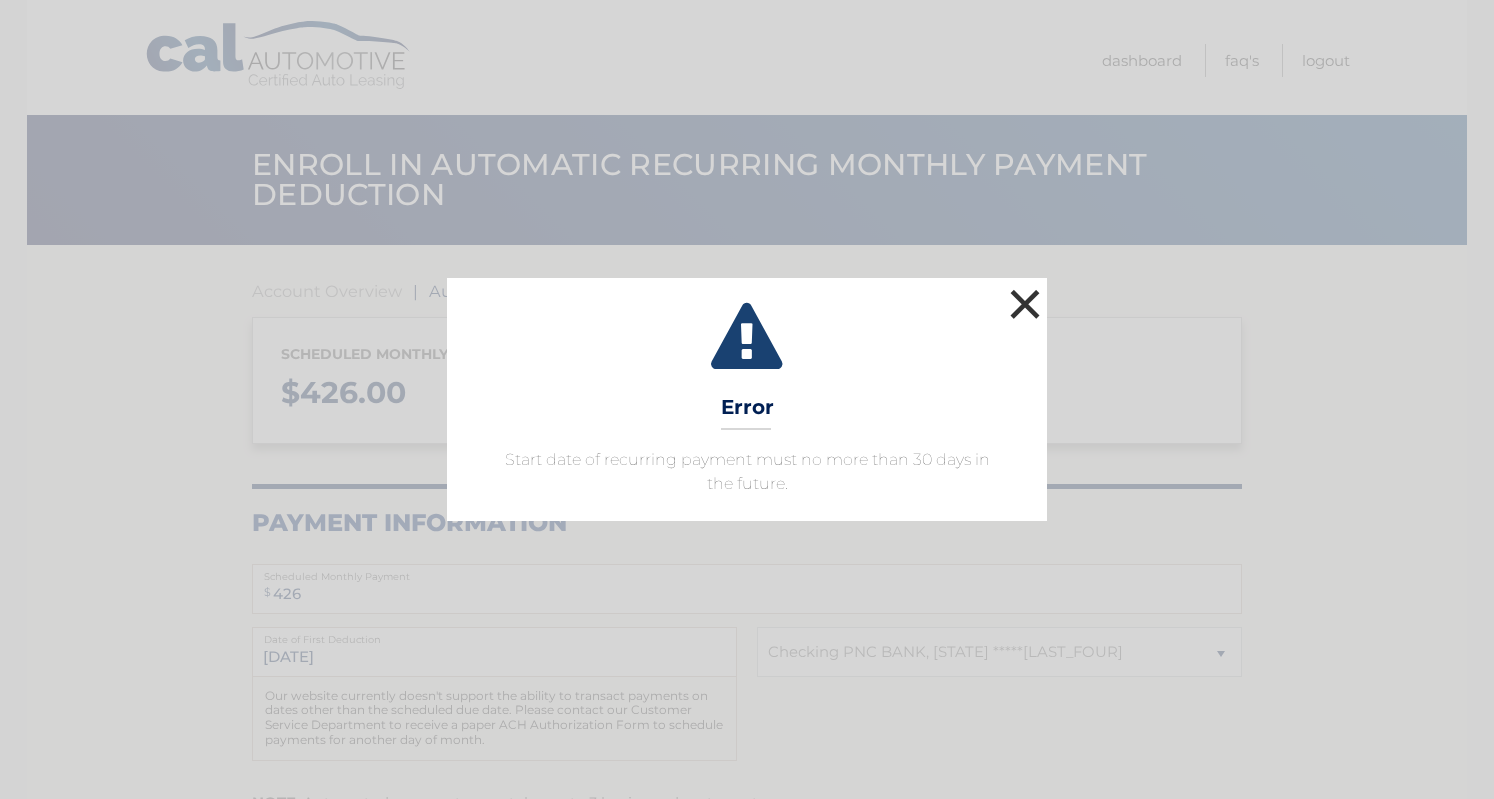 click on "×" at bounding box center [1025, 304] 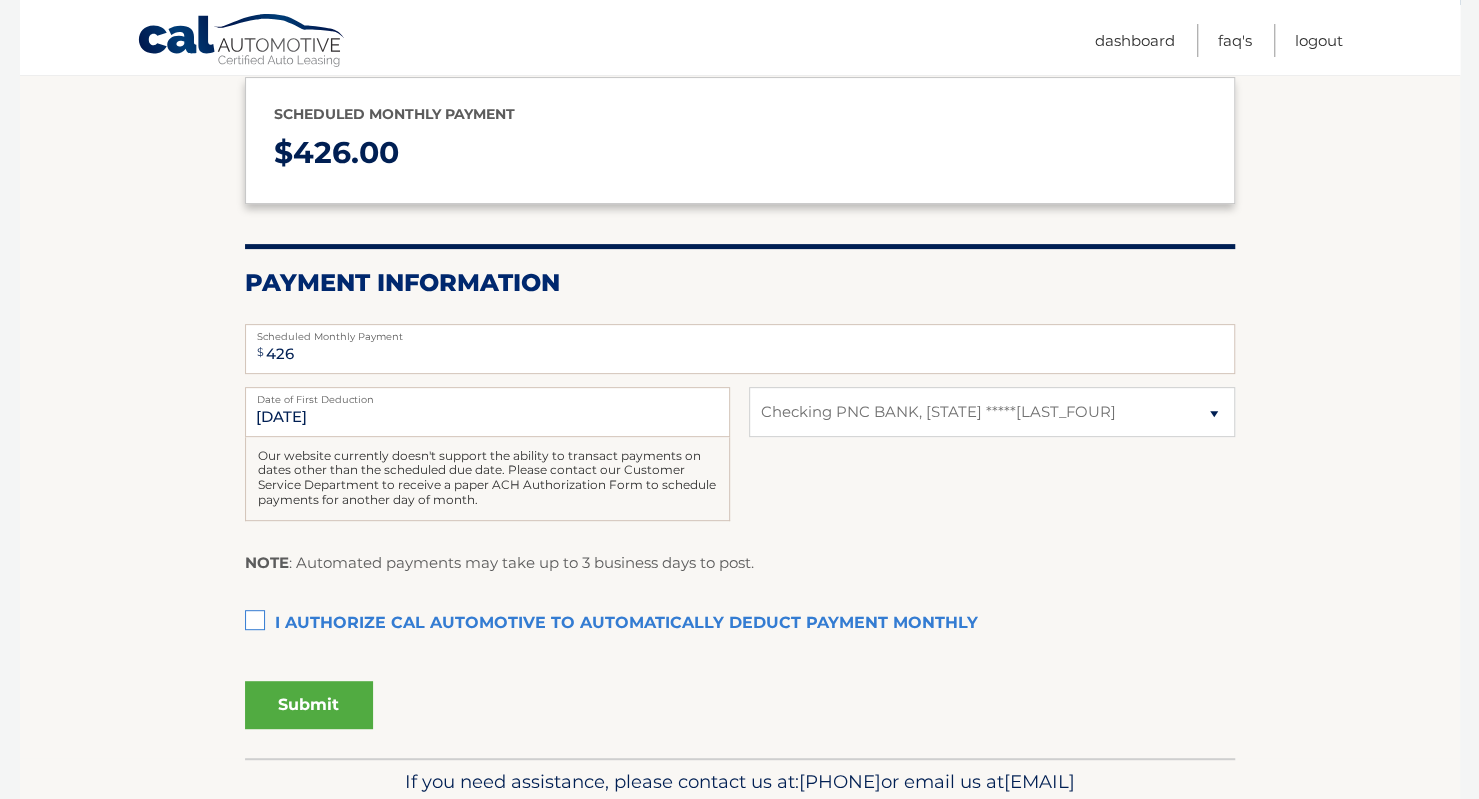 scroll, scrollTop: 0, scrollLeft: 0, axis: both 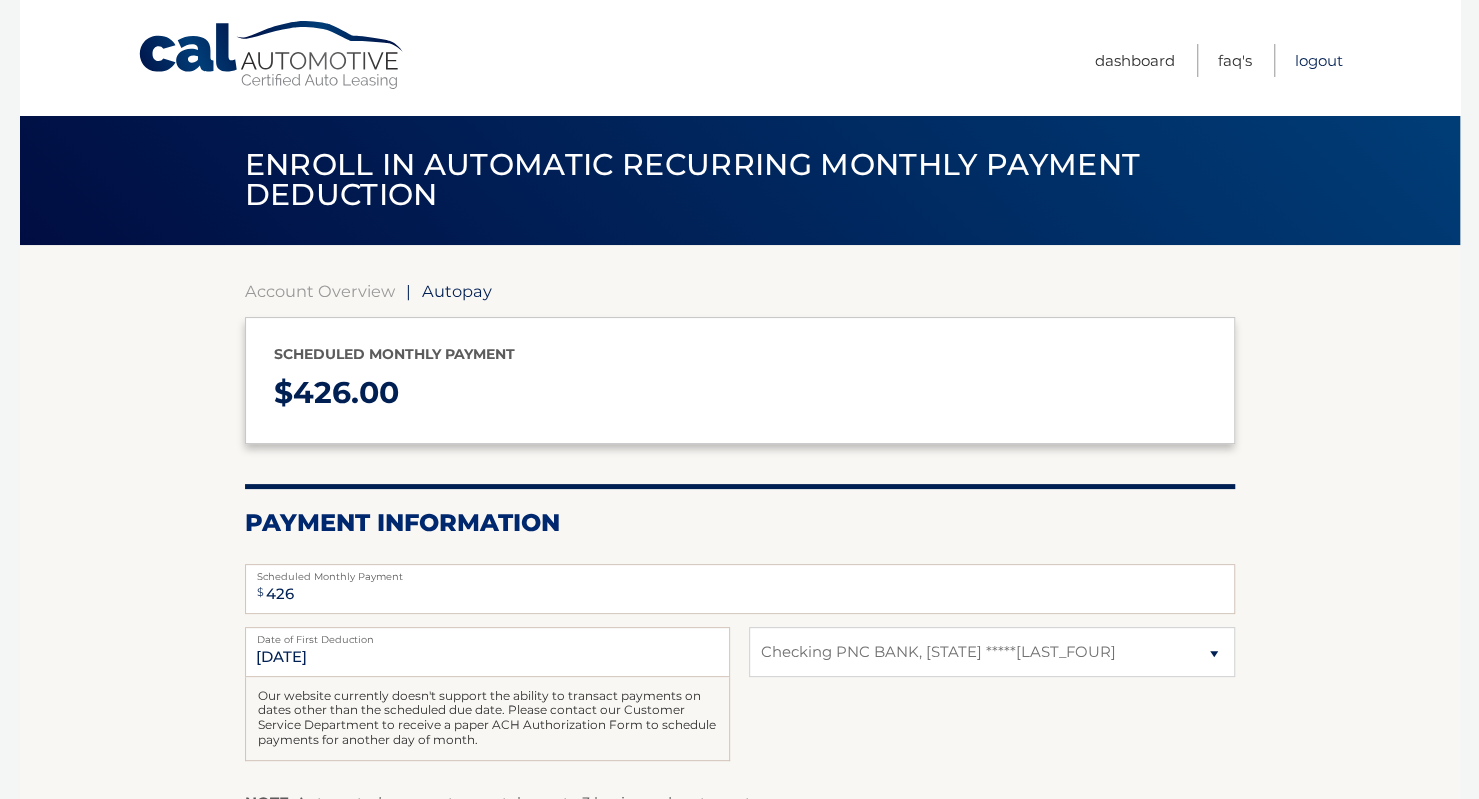 click on "Logout" at bounding box center [1319, 60] 